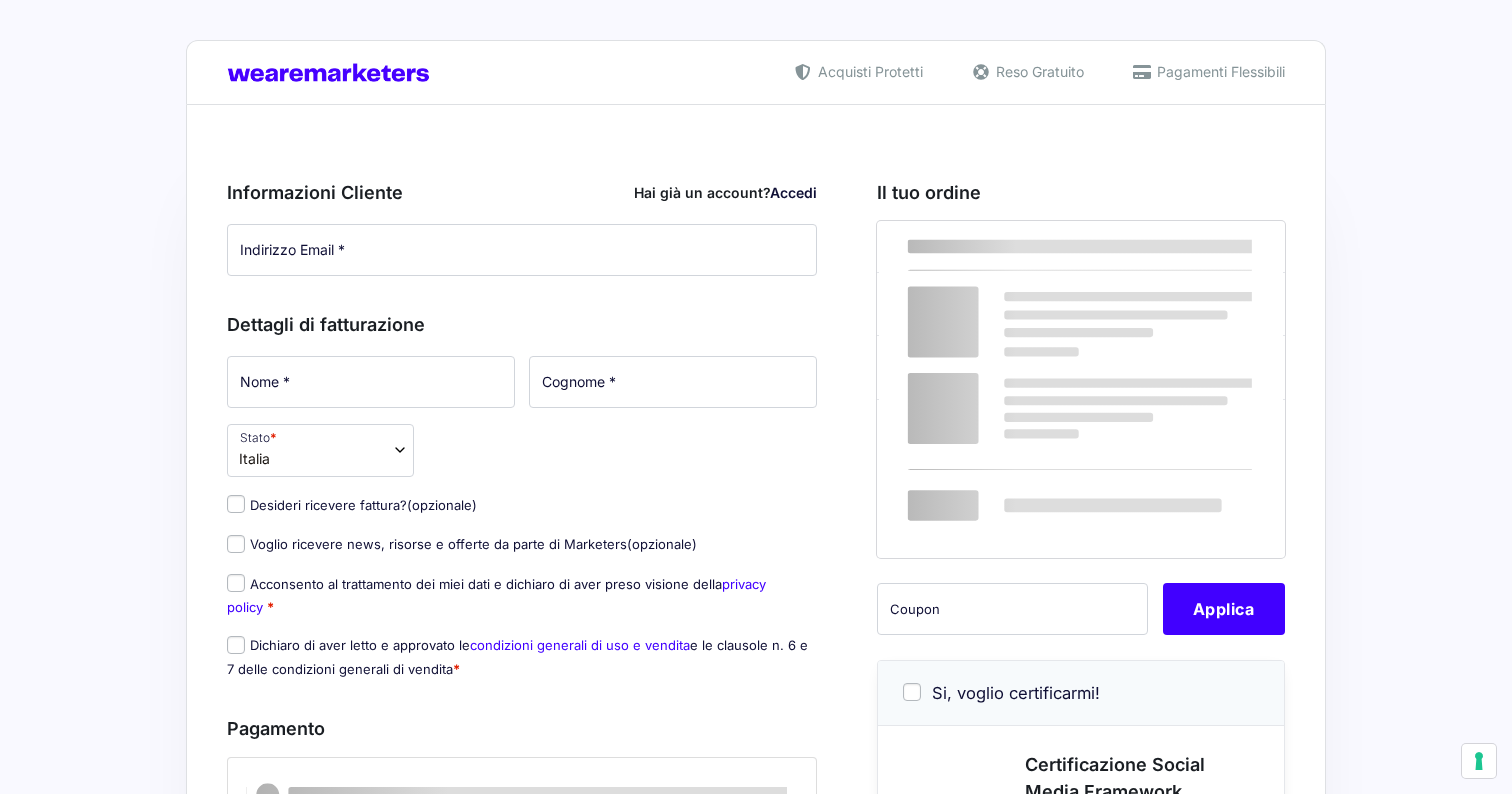 scroll, scrollTop: 0, scrollLeft: 0, axis: both 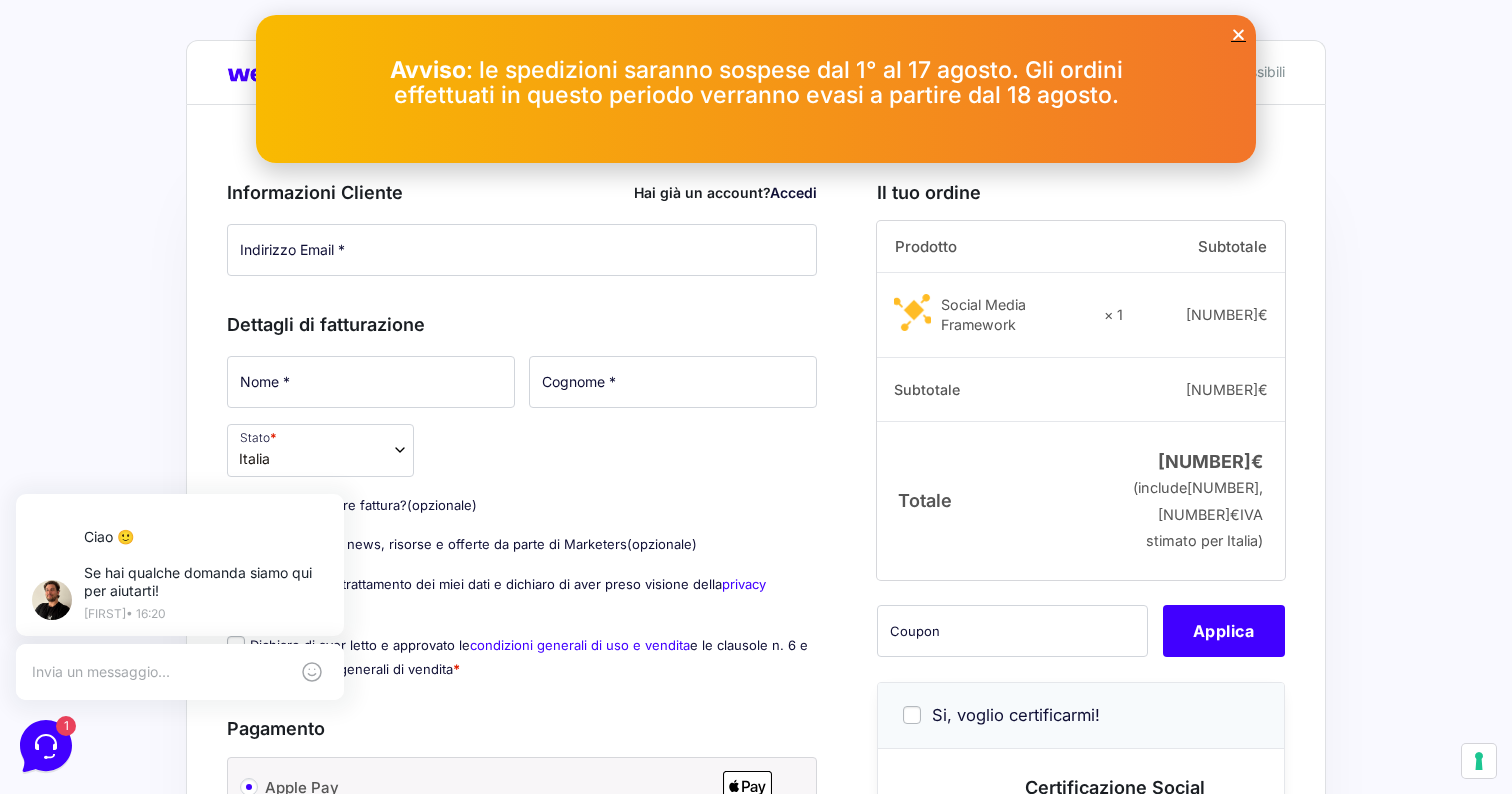 click at bounding box center [1238, 34] 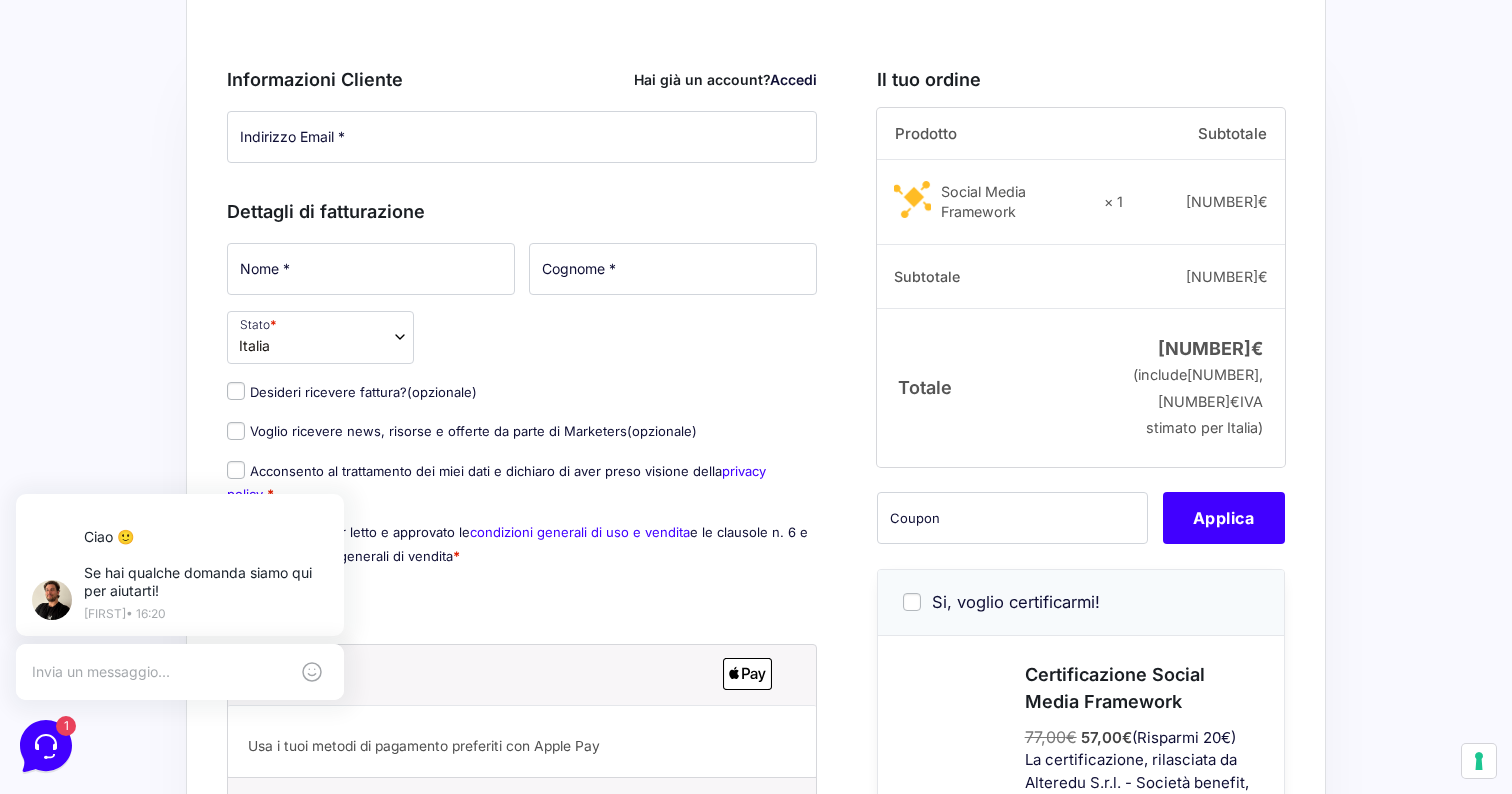 scroll, scrollTop: 115, scrollLeft: 0, axis: vertical 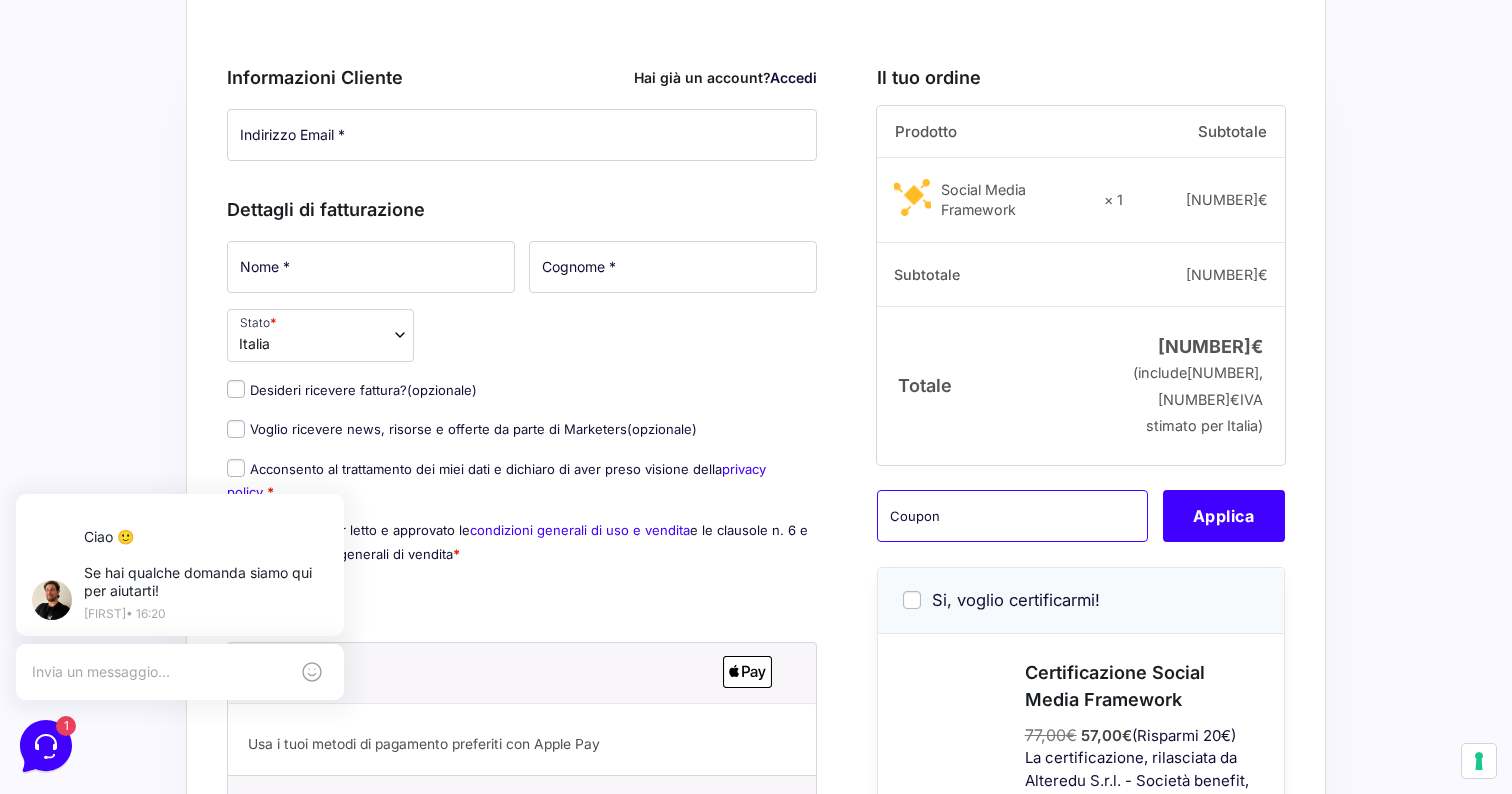 click at bounding box center [1012, 516] 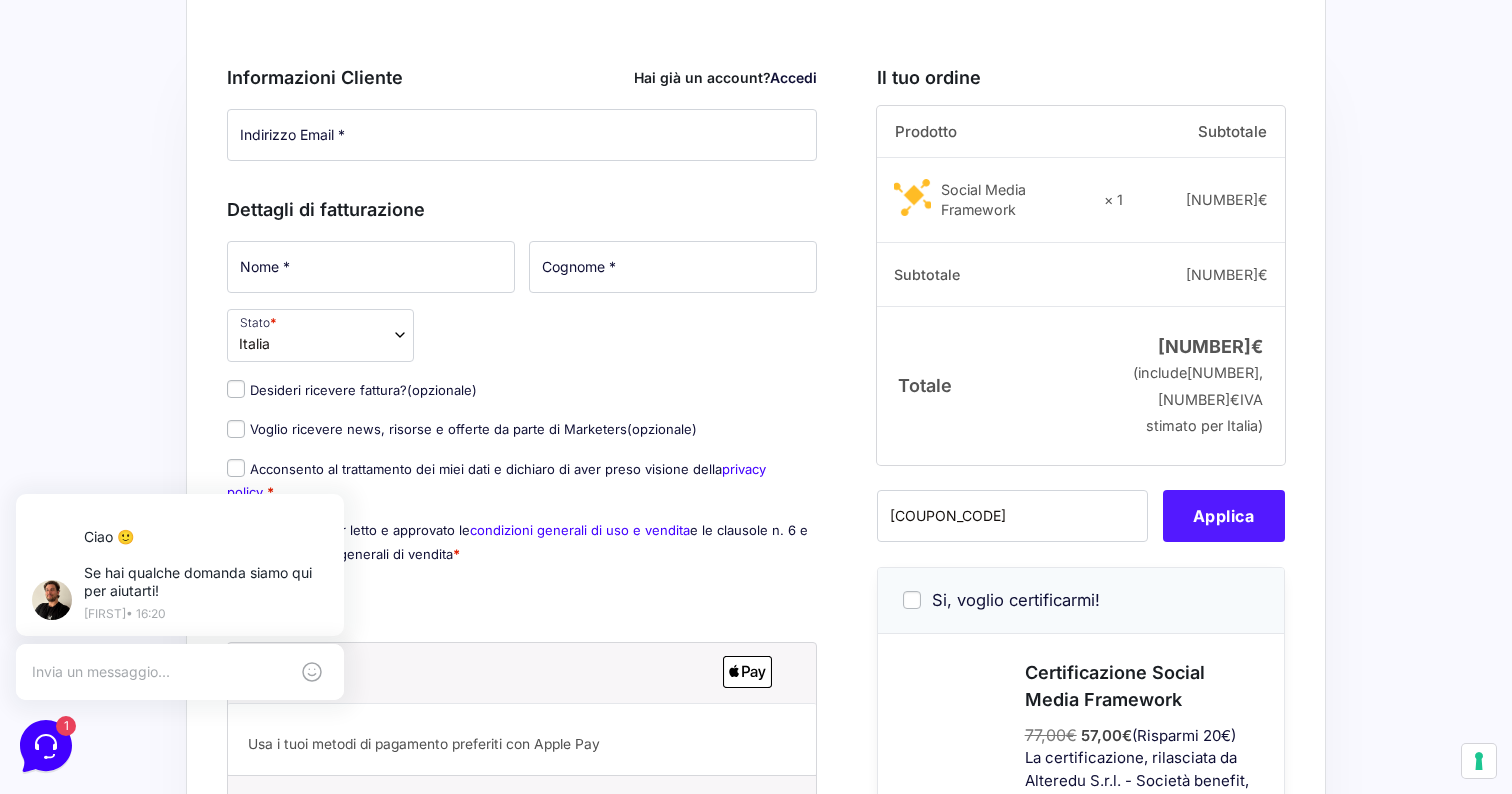 click on "Applica" at bounding box center [1224, 516] 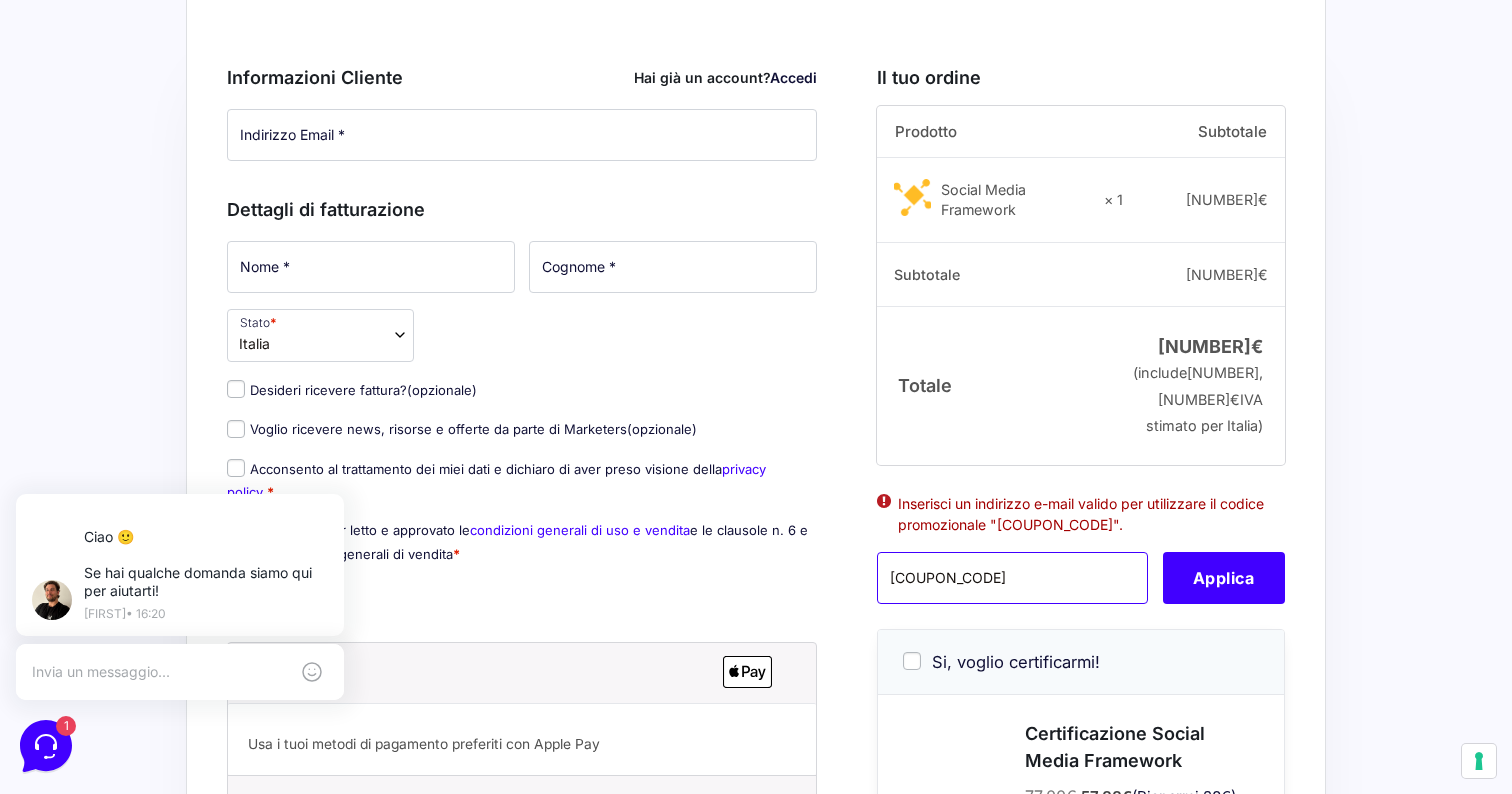 drag, startPoint x: 962, startPoint y: 614, endPoint x: 1046, endPoint y: 614, distance: 84 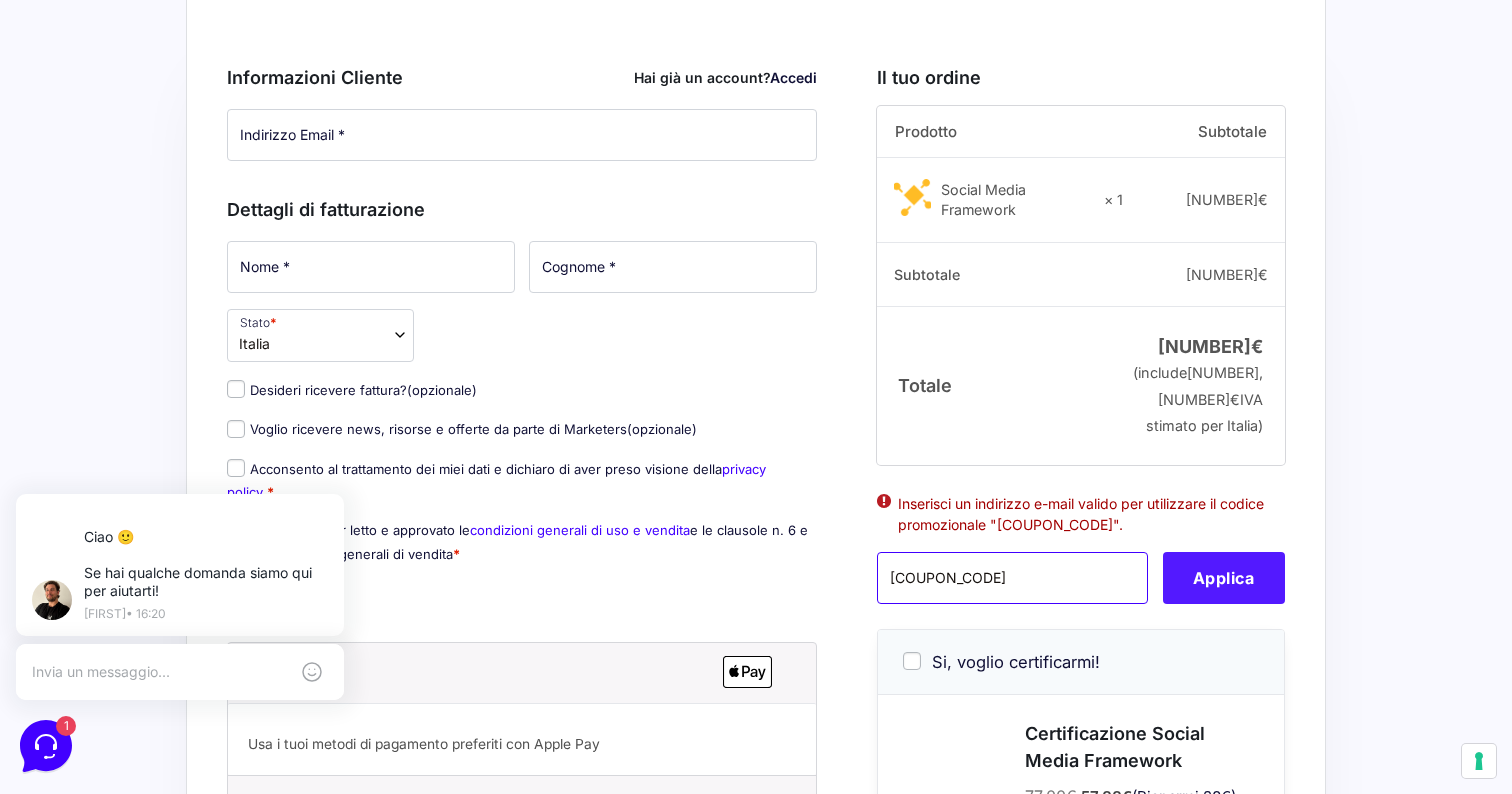 type on "VCSMM50" 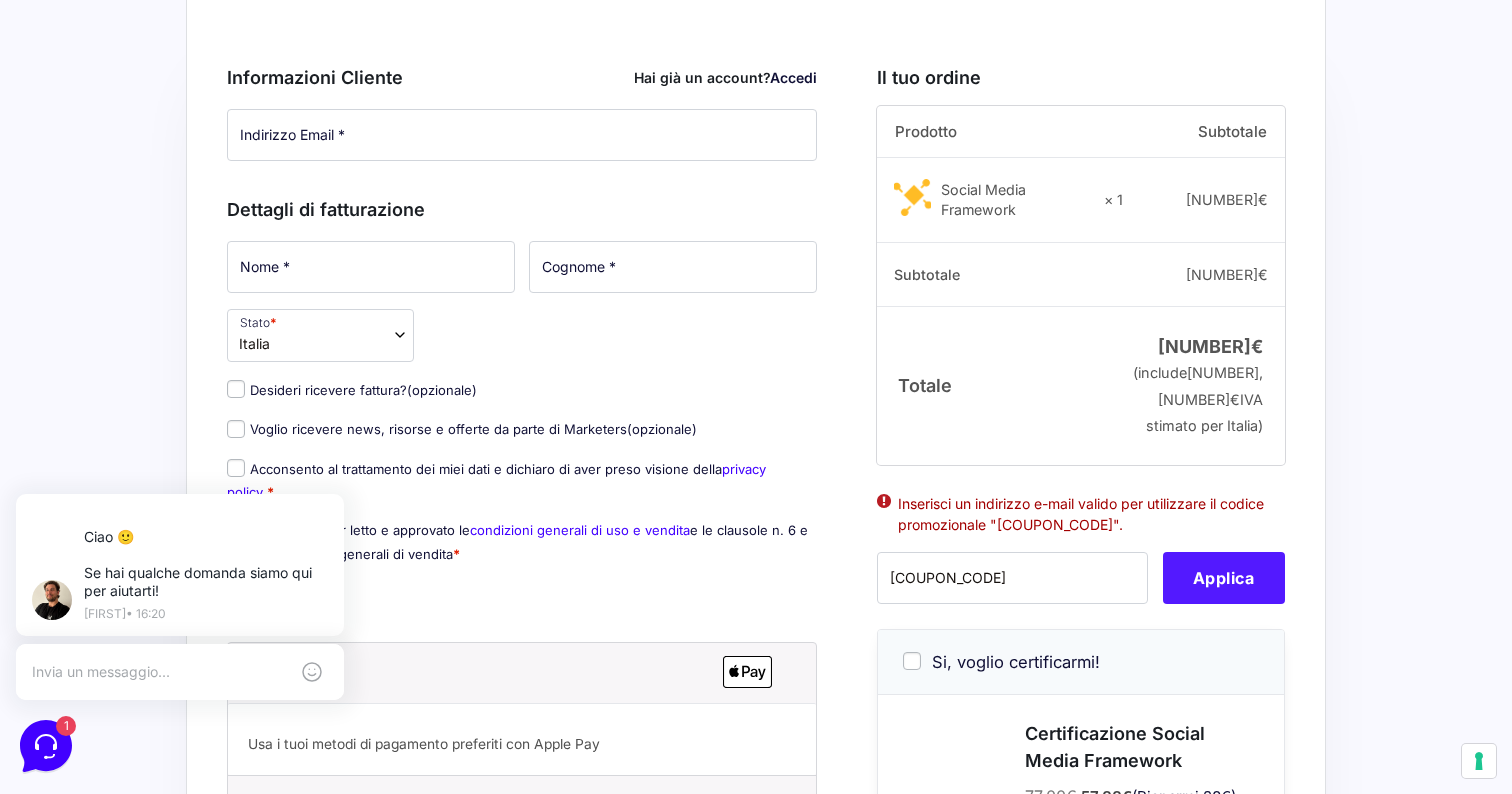 click on "Applica" at bounding box center [1224, 578] 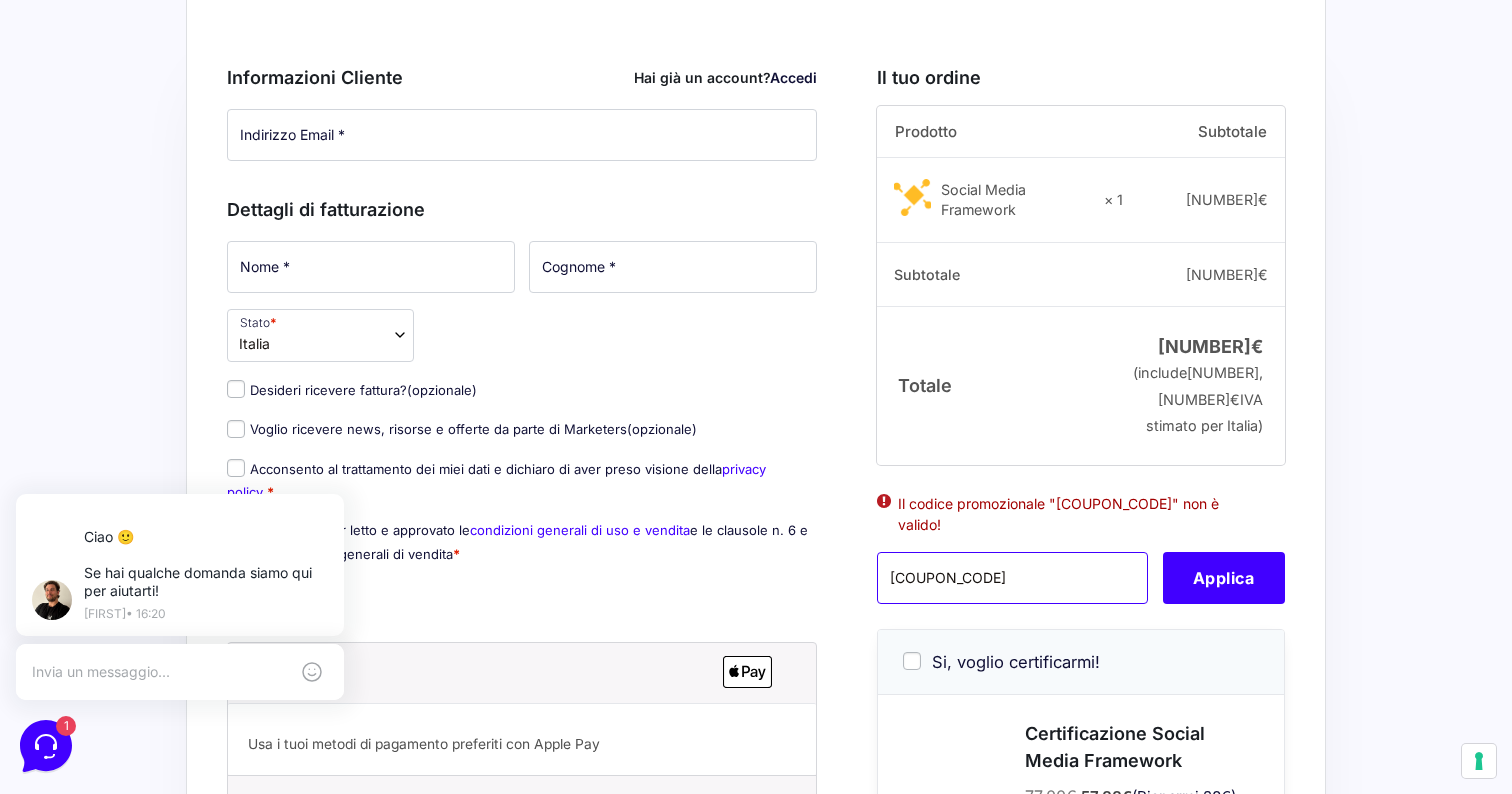 click on "VCSMM50" at bounding box center [1012, 578] 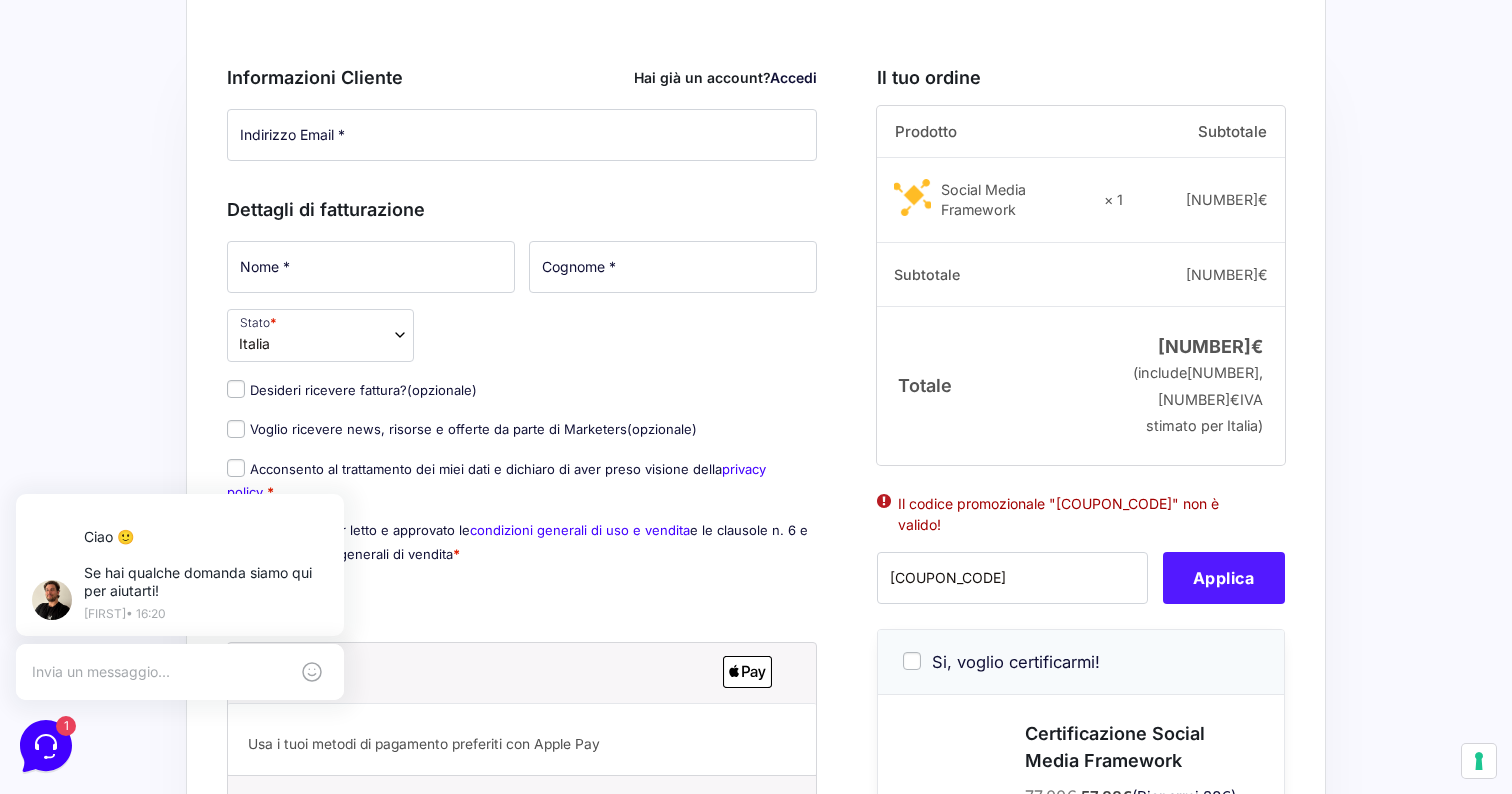 click on "Applica" at bounding box center (1224, 578) 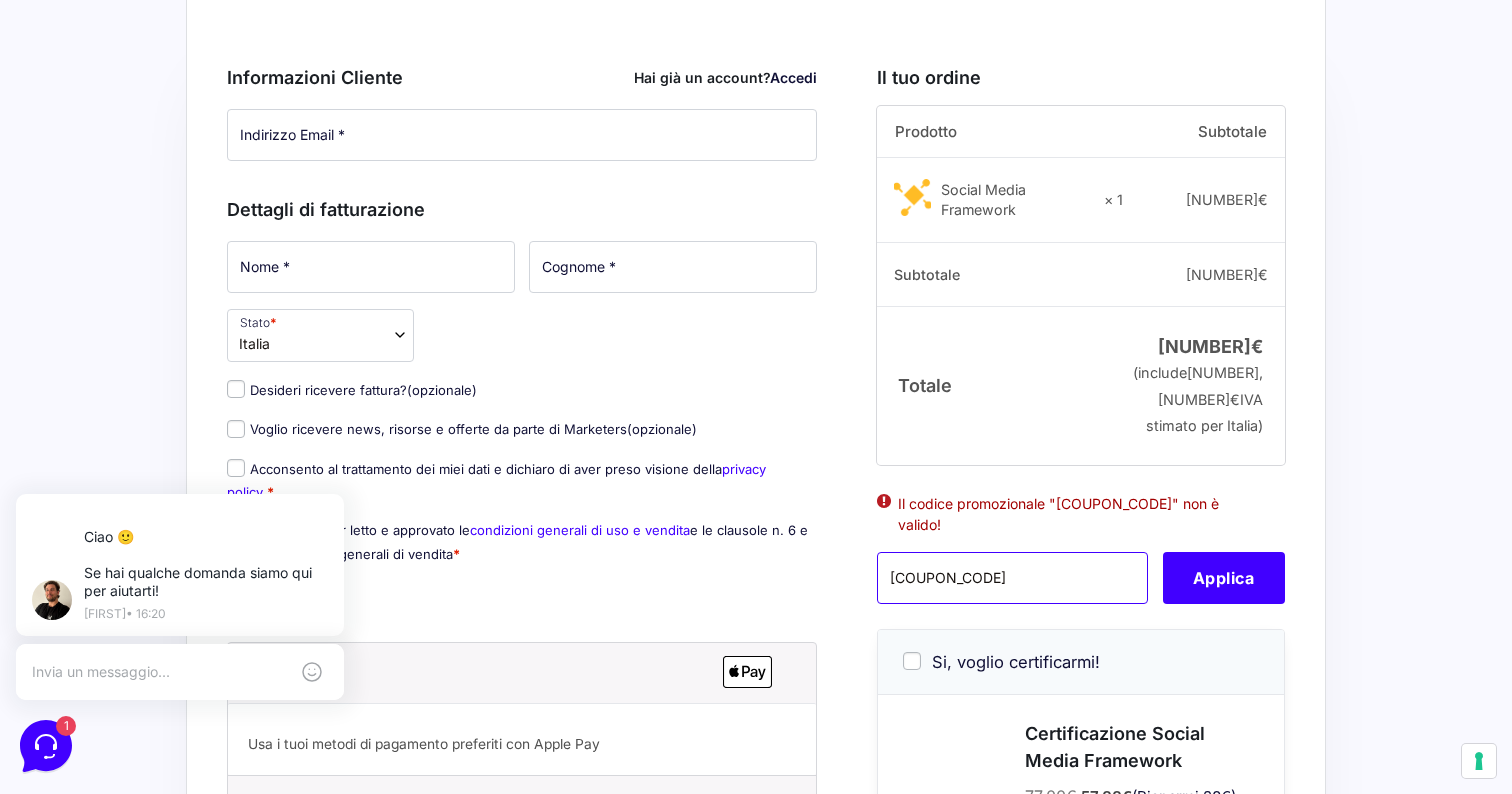 click on "VCSMM50" at bounding box center [1012, 578] 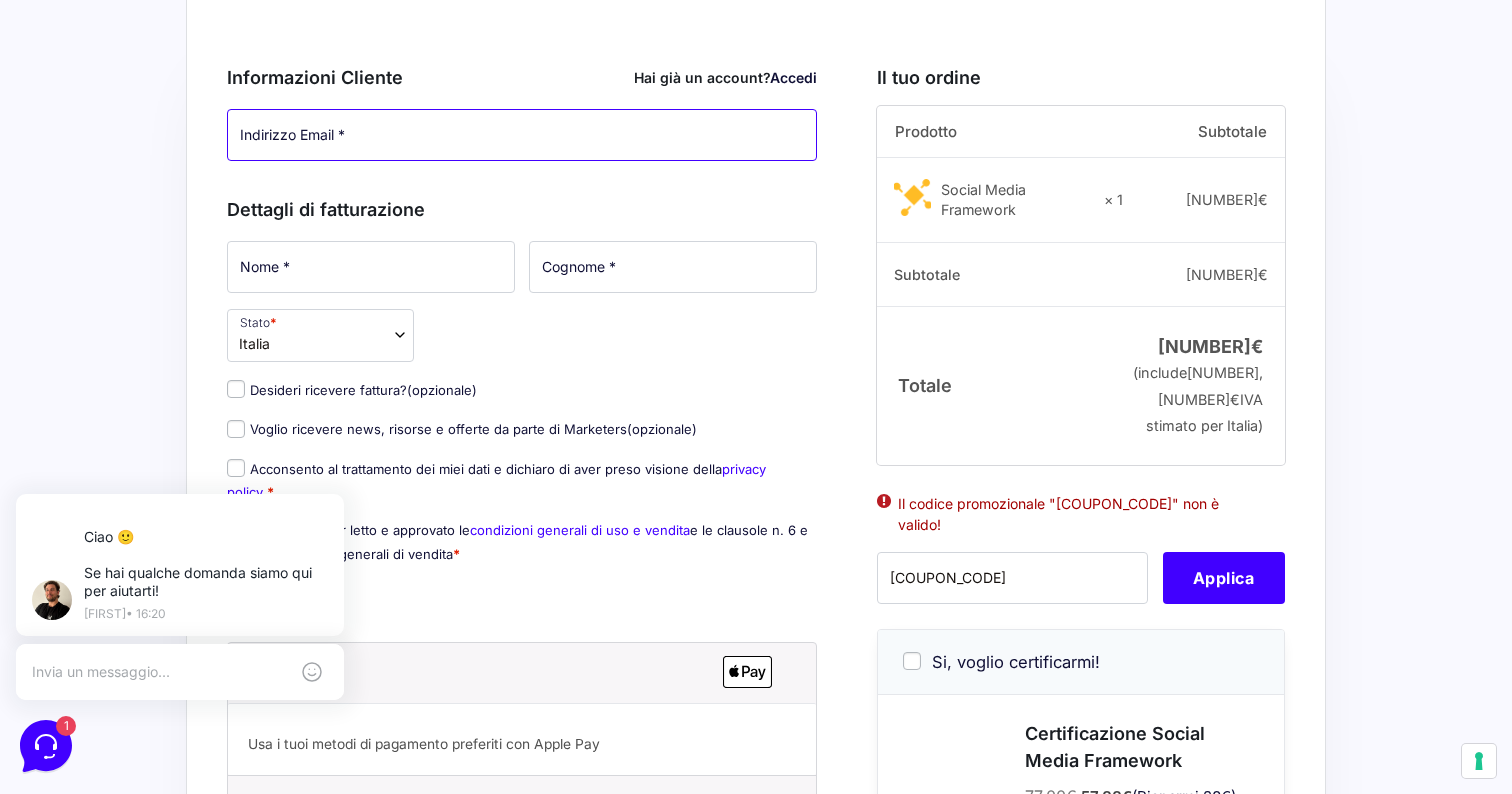 click on "Indirizzo Email  *" at bounding box center (522, 135) 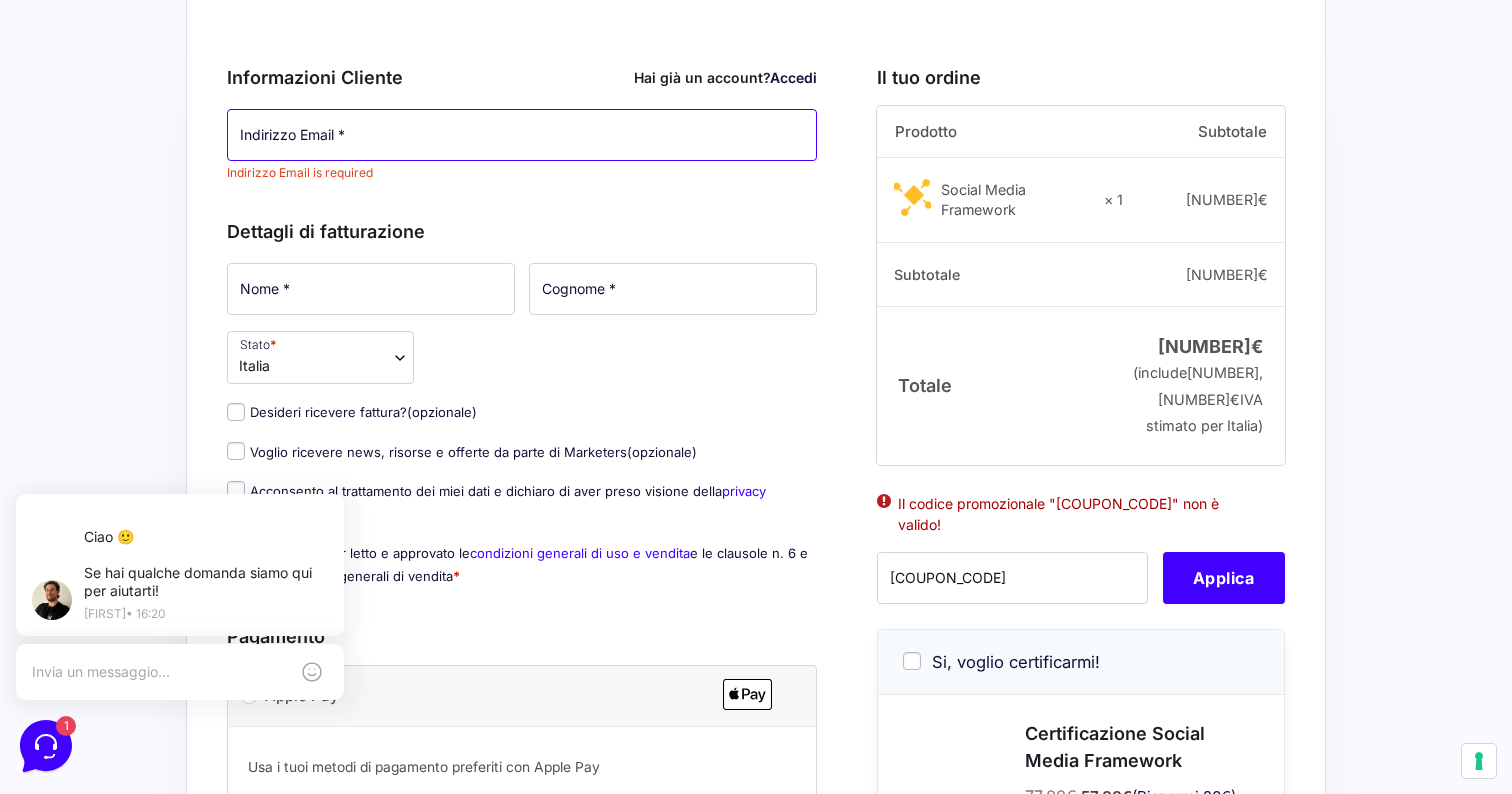 type on "[EMAIL]" 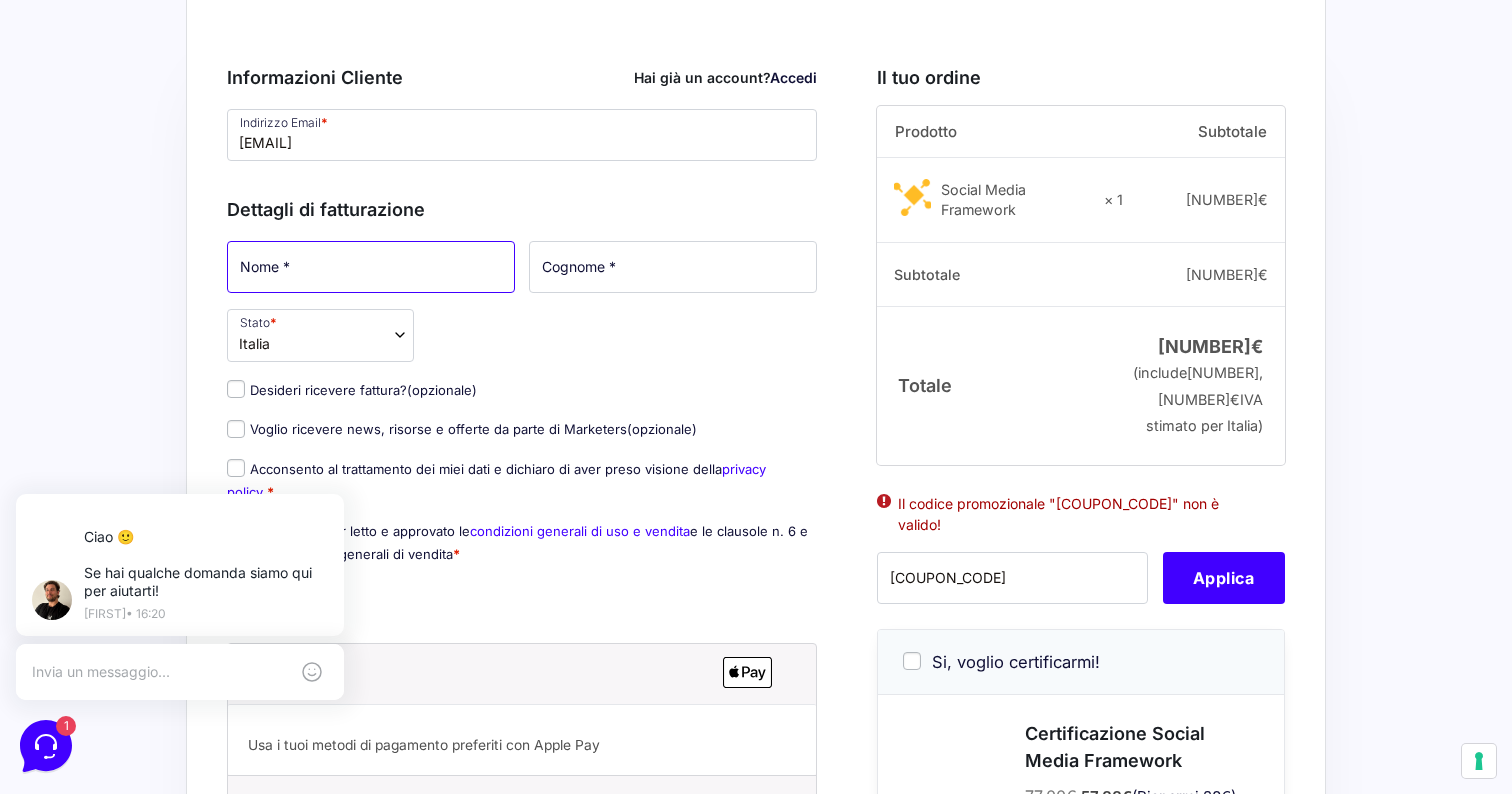 click on "Nome  *" at bounding box center [371, 267] 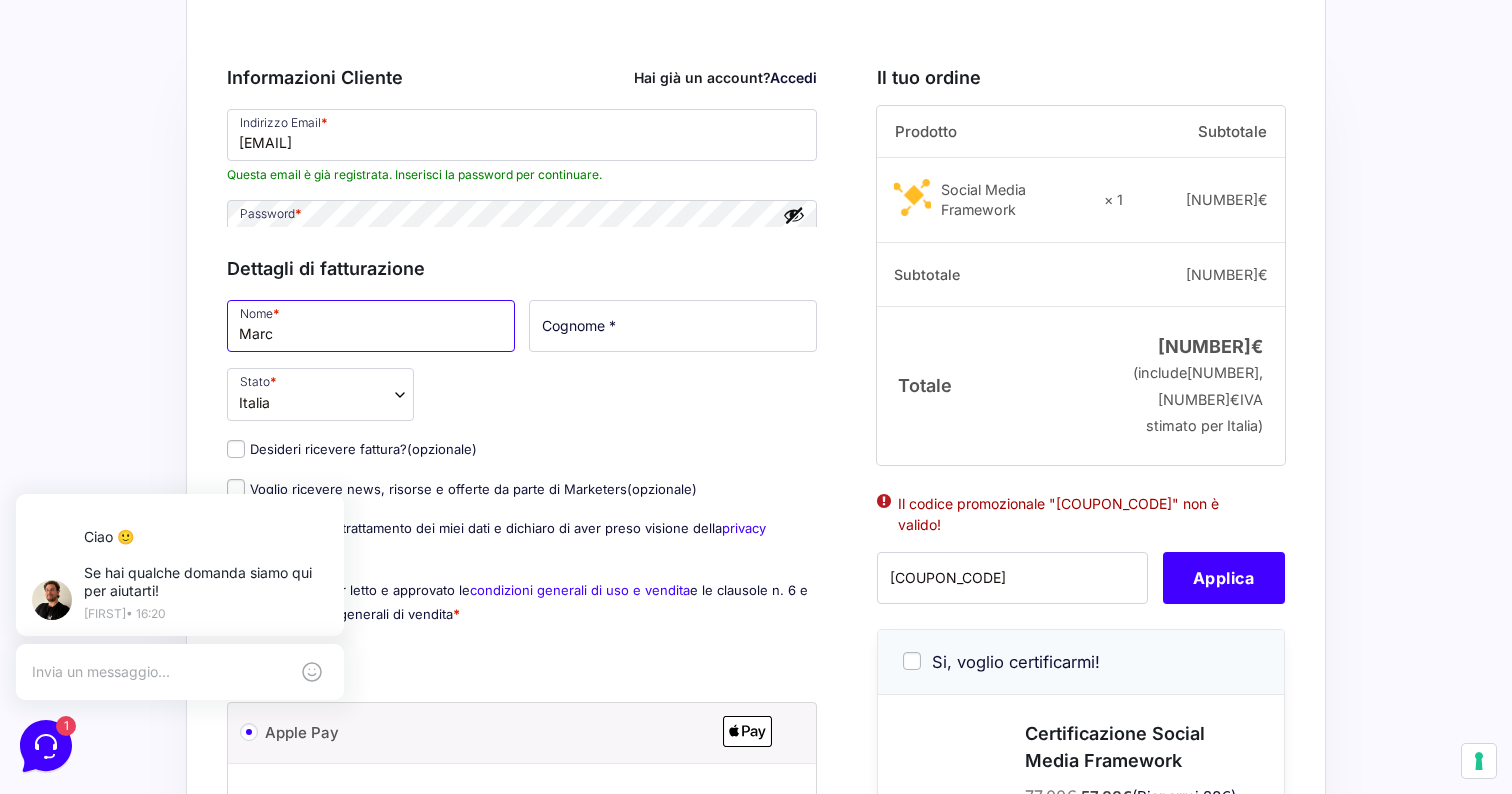type on "[FIRST_NAME]" 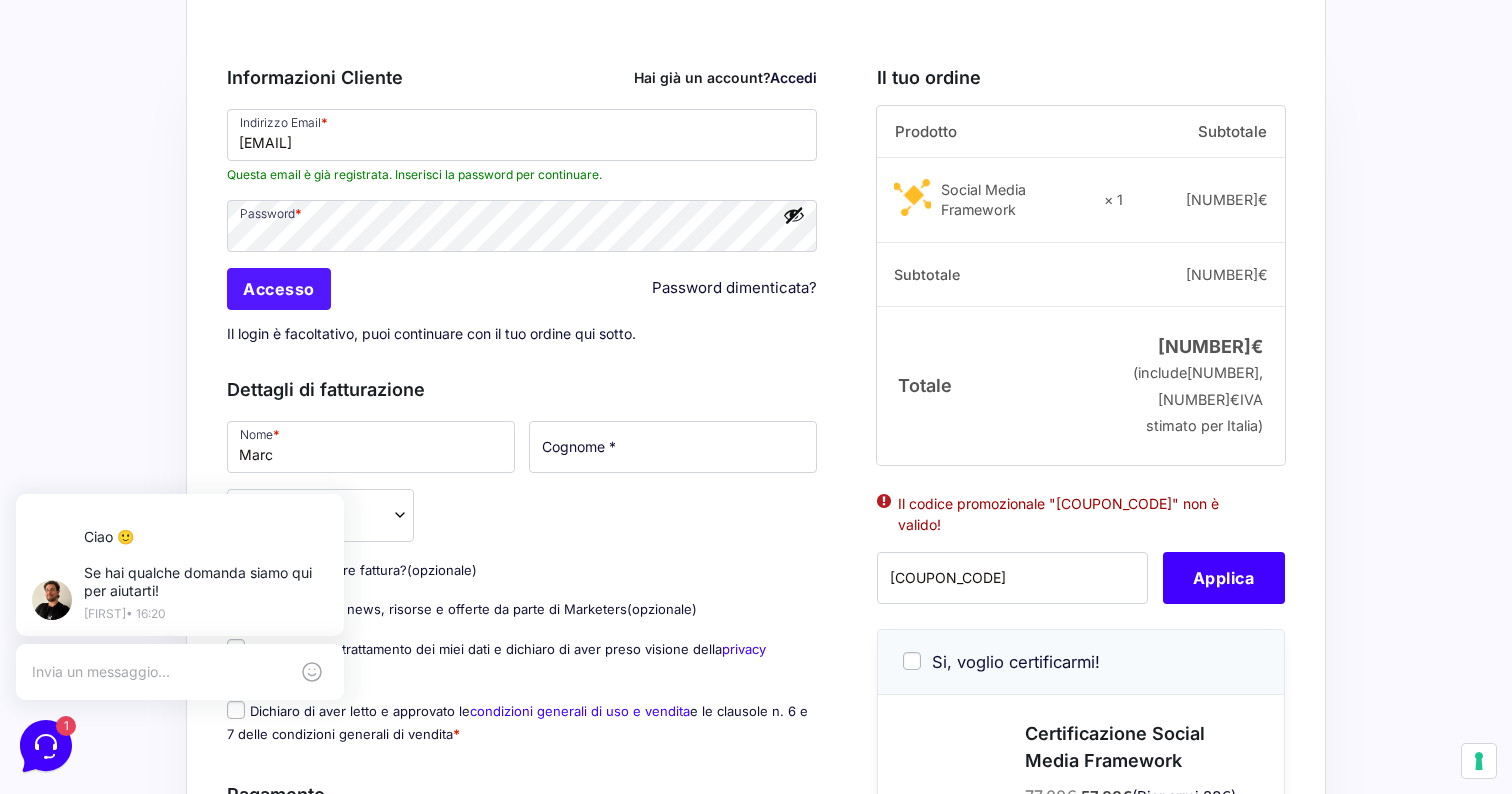 click on "Accesso" at bounding box center [279, 289] 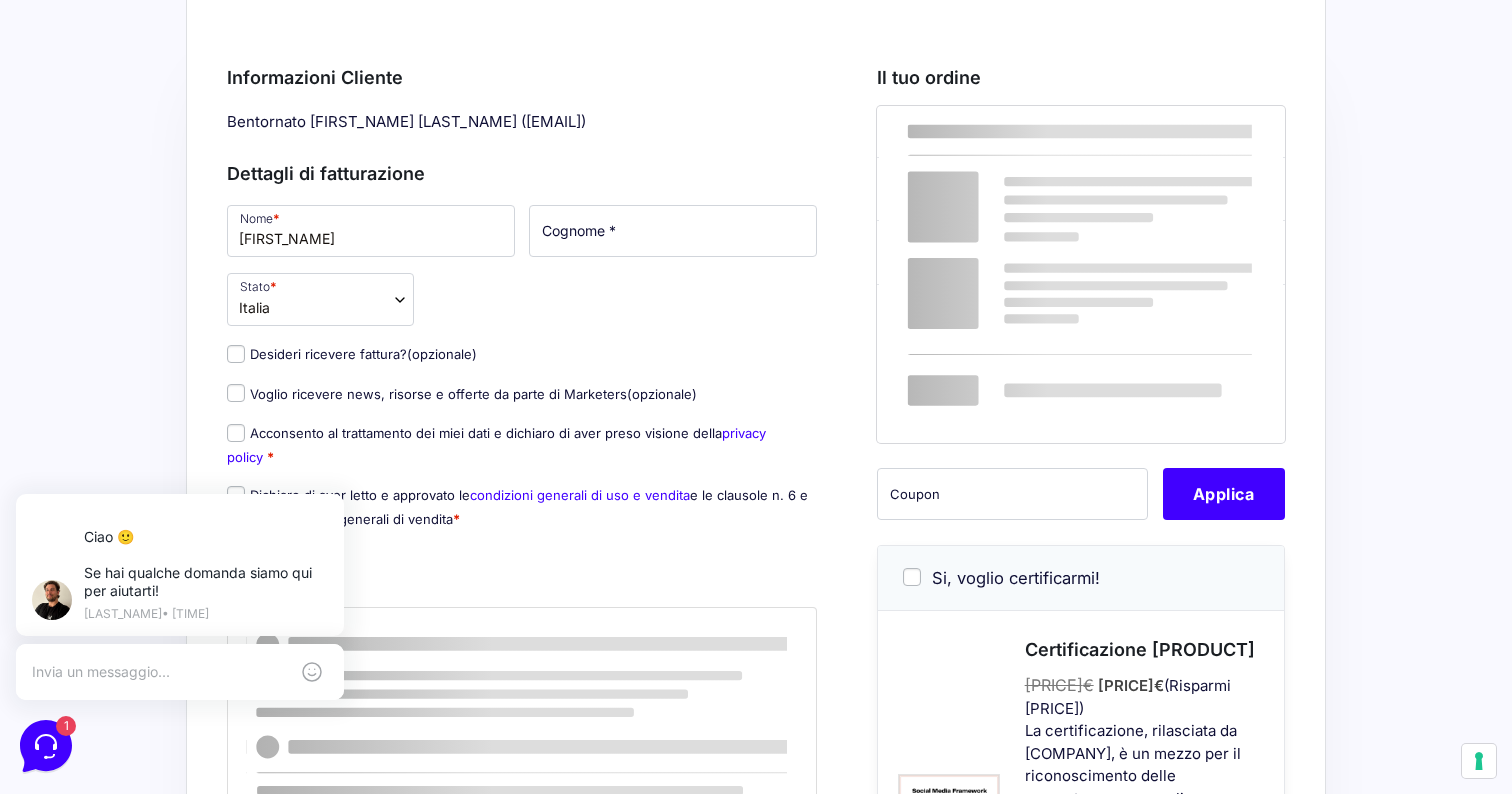 select 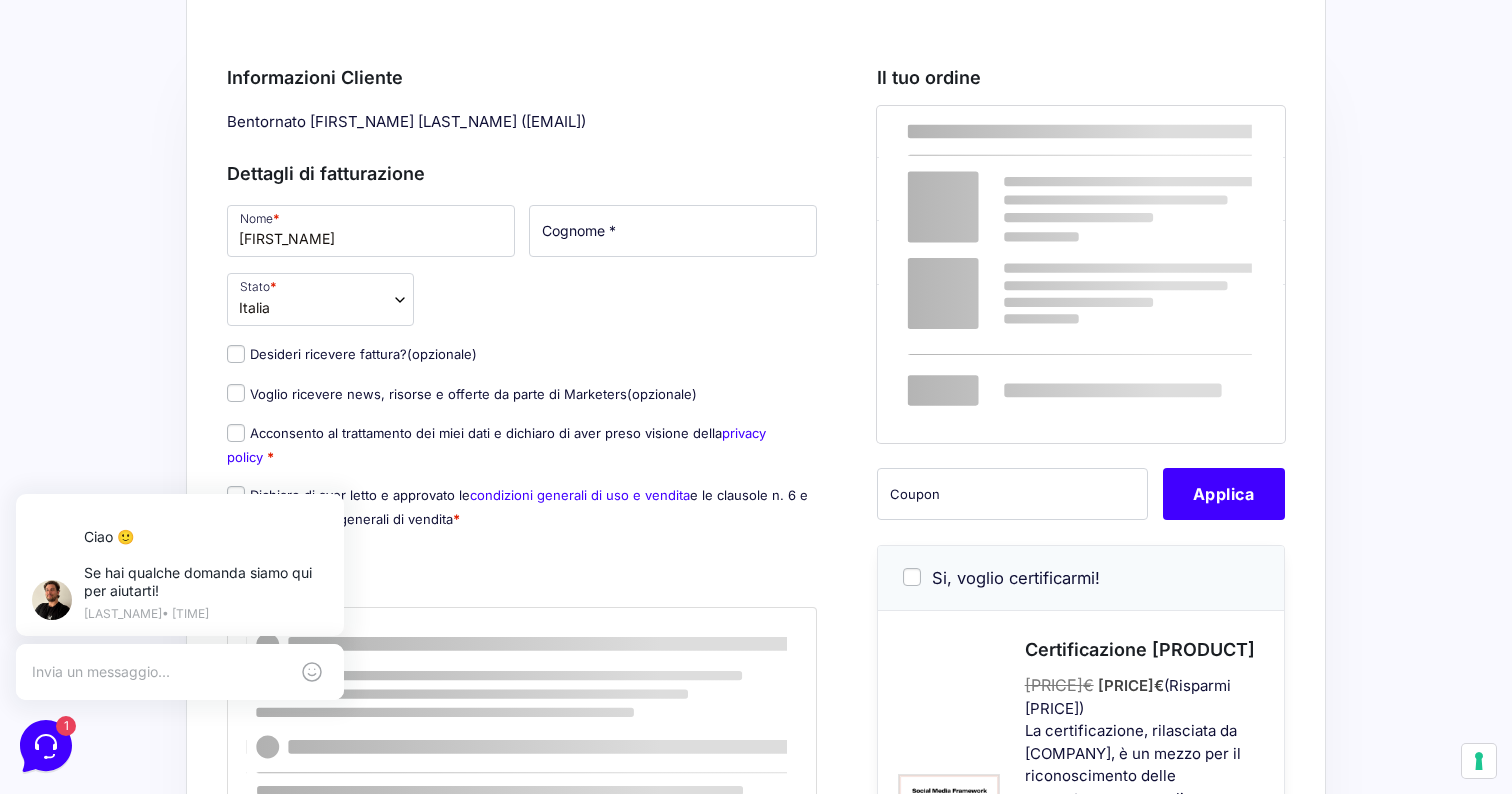 scroll, scrollTop: 0, scrollLeft: 0, axis: both 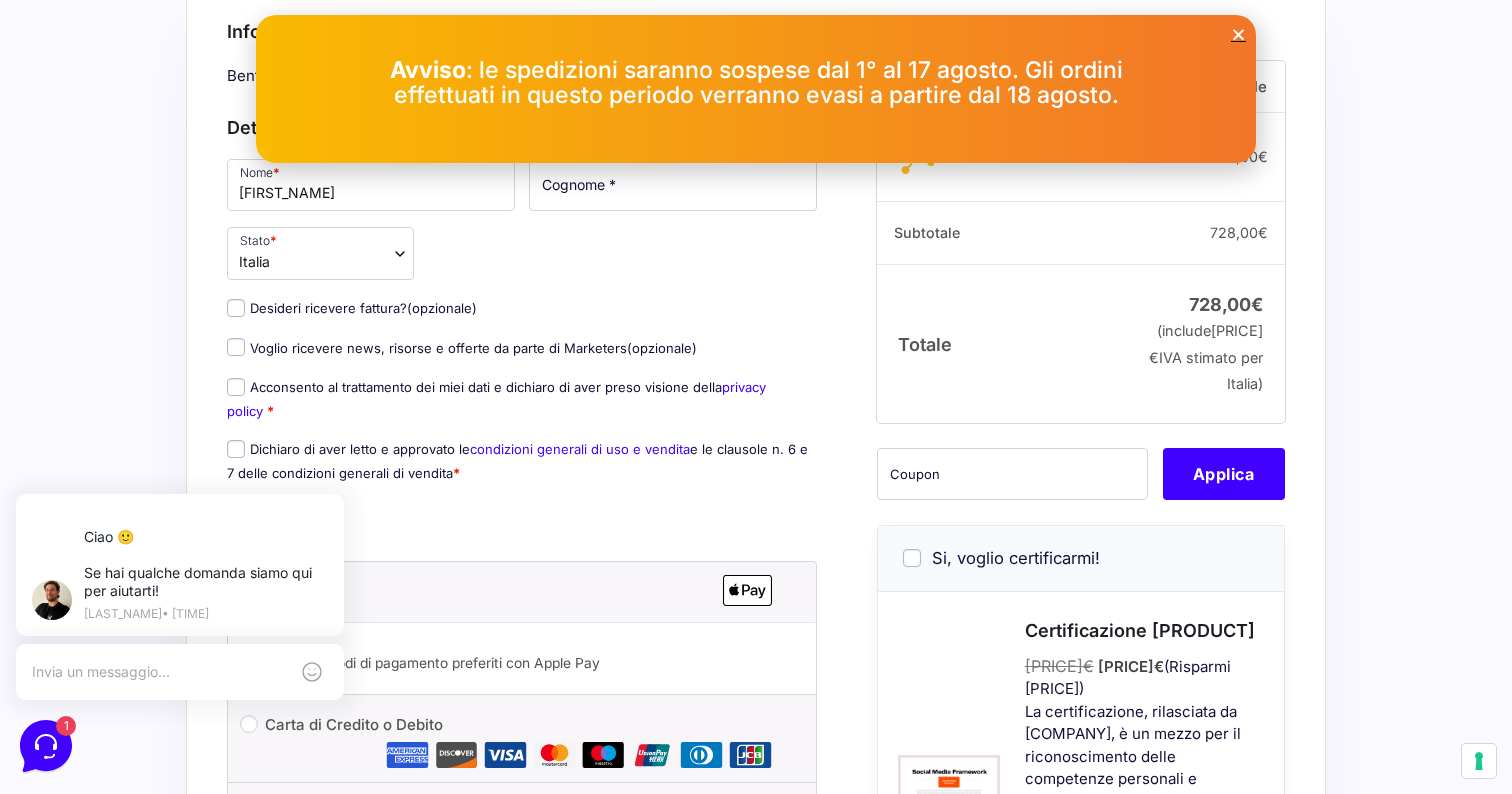 click on "Desideri ricevere fattura? (opzionale)" at bounding box center [352, 308] 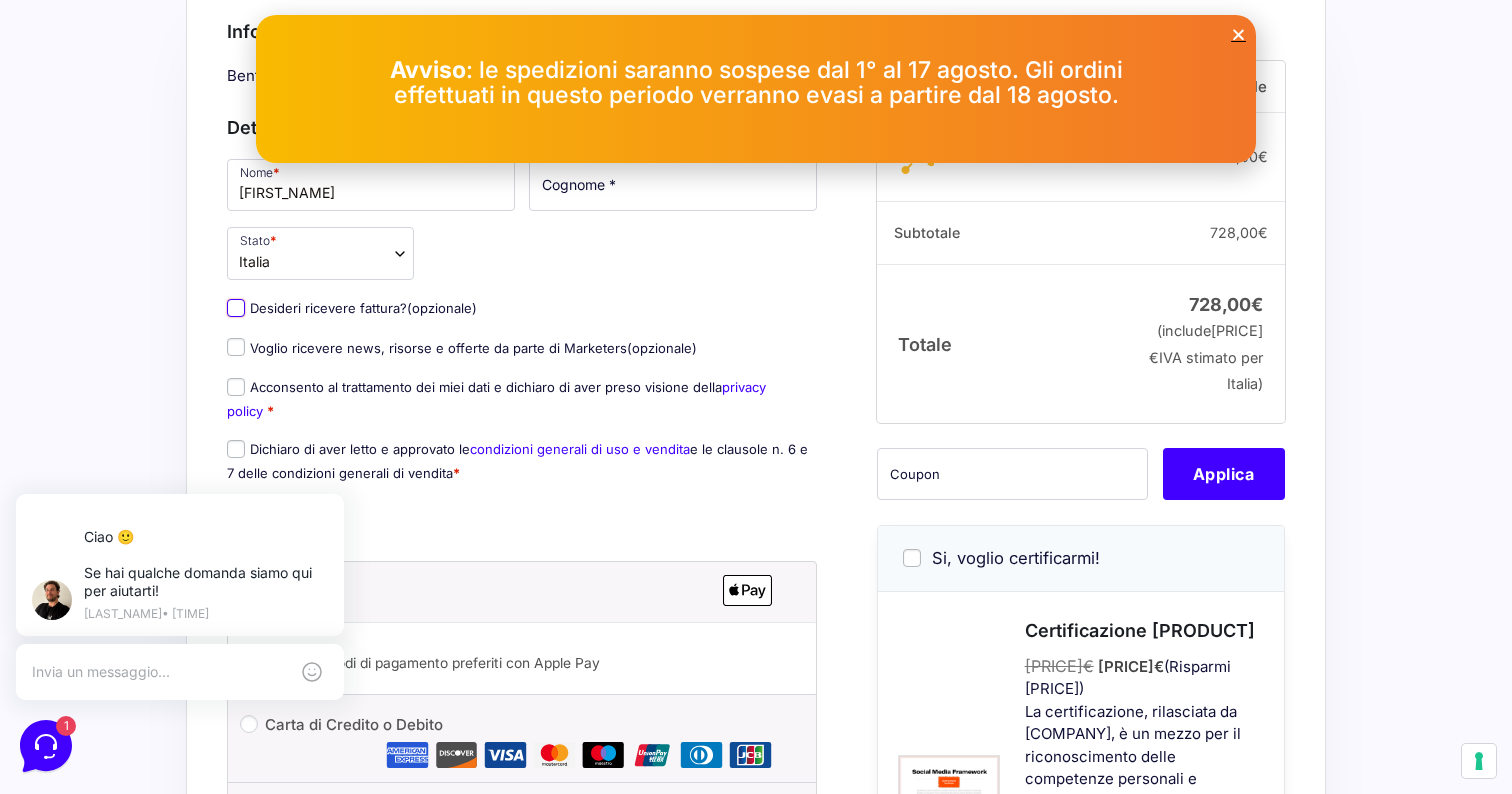 click on "Desideri ricevere fattura? (opzionale)" at bounding box center [236, 308] 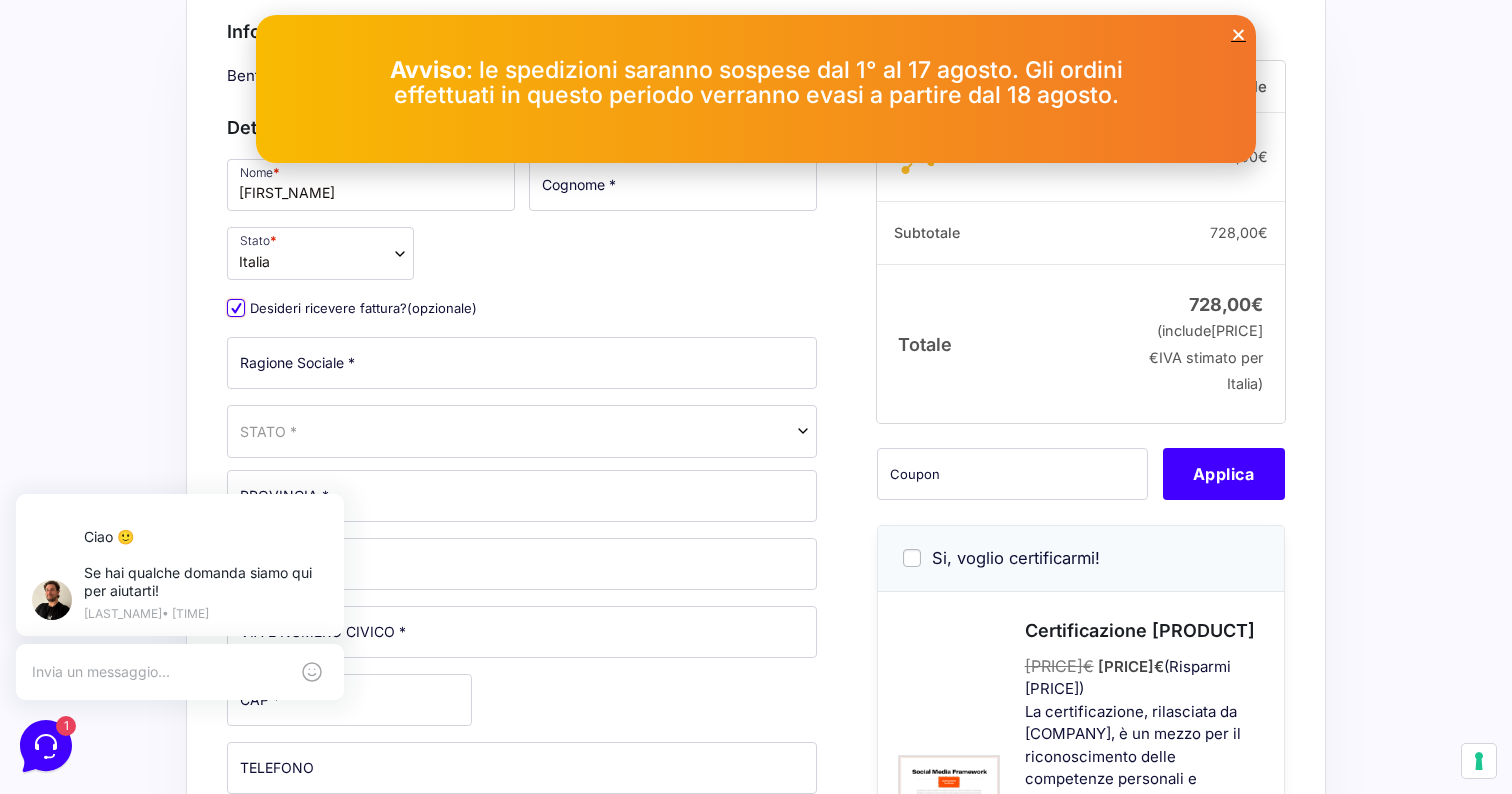 scroll, scrollTop: 190, scrollLeft: 0, axis: vertical 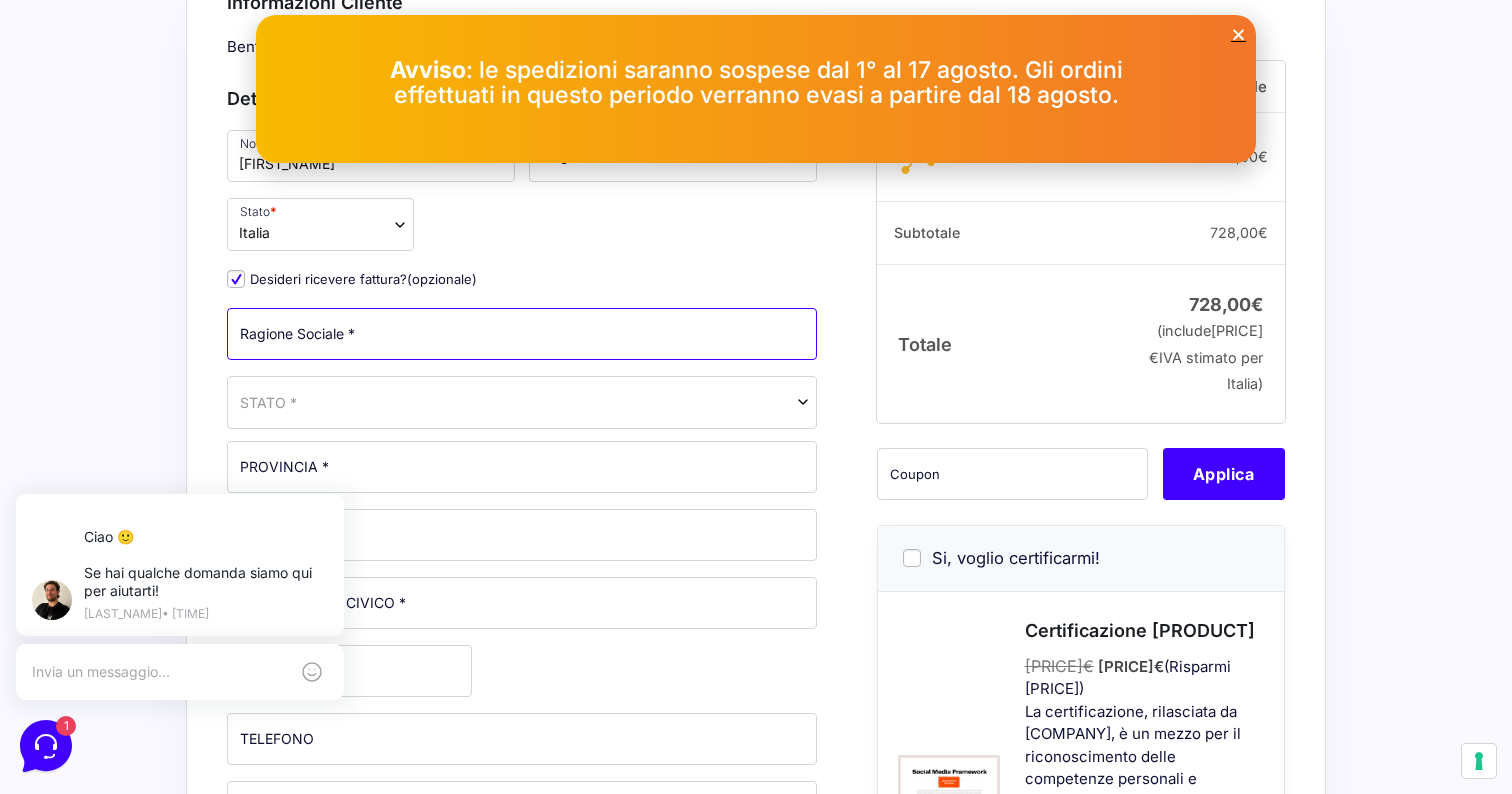 click on "Ragione Sociale *" at bounding box center (522, 334) 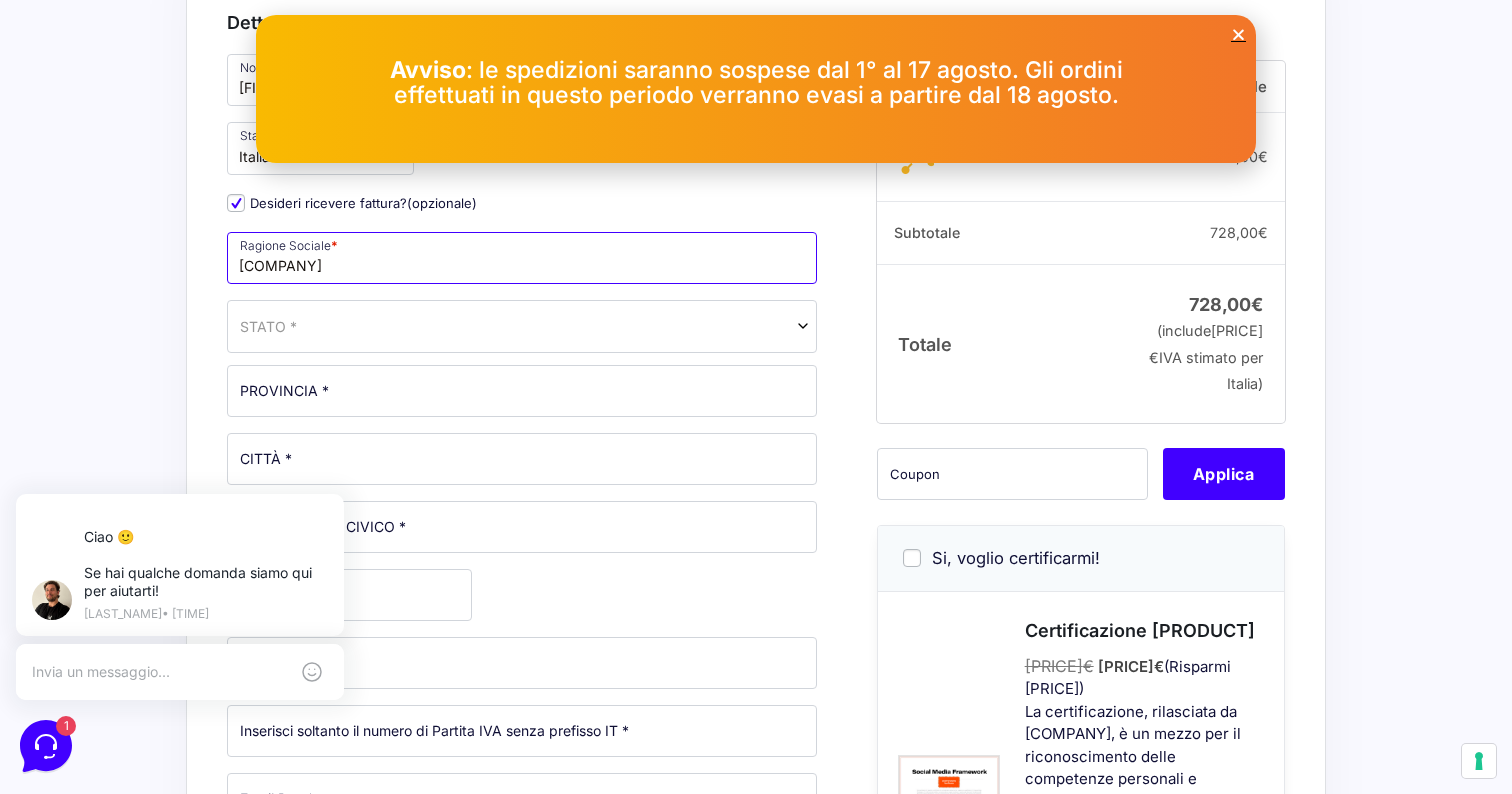 scroll, scrollTop: 281, scrollLeft: 0, axis: vertical 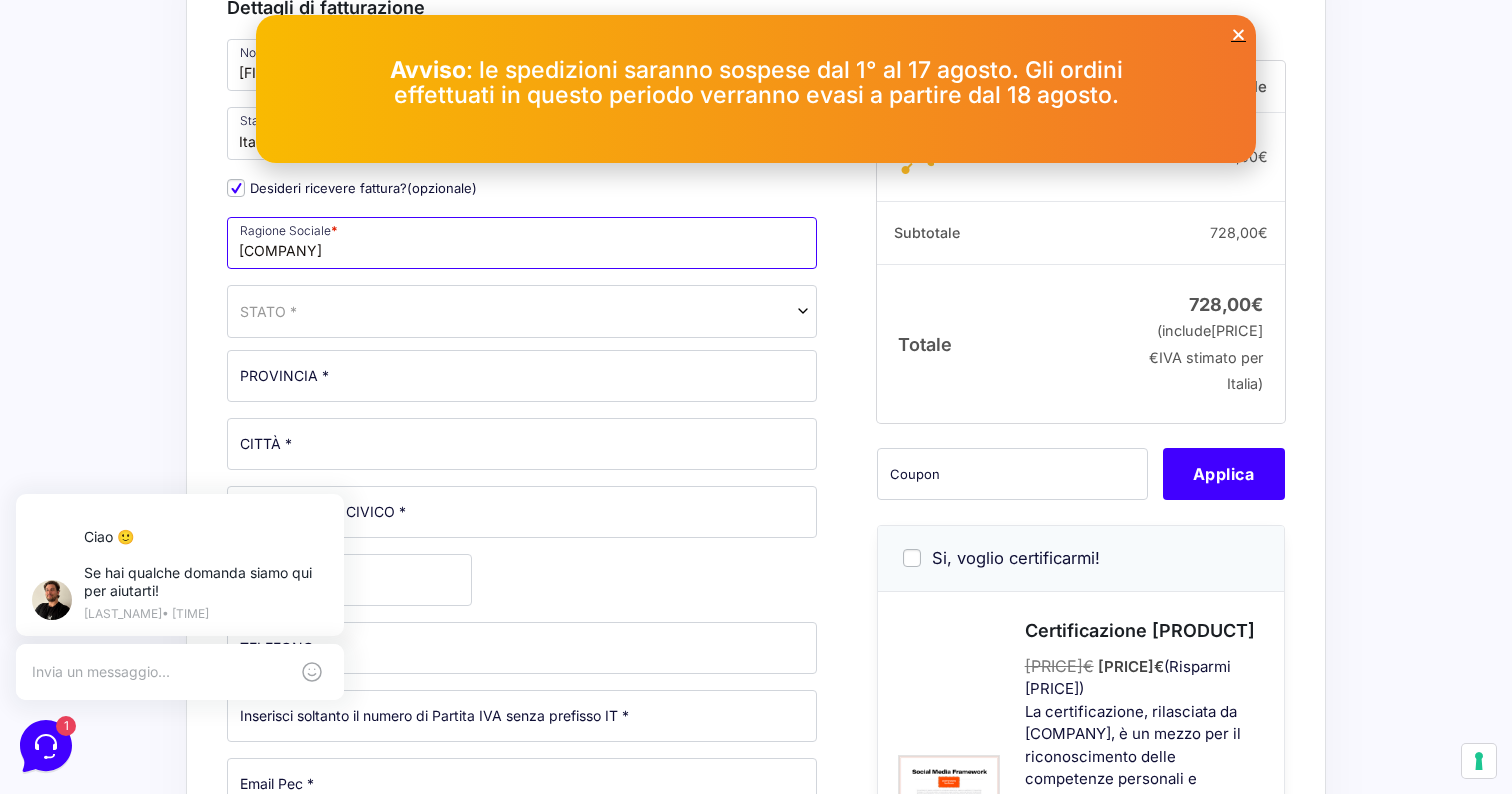 type on "[COMPANY]" 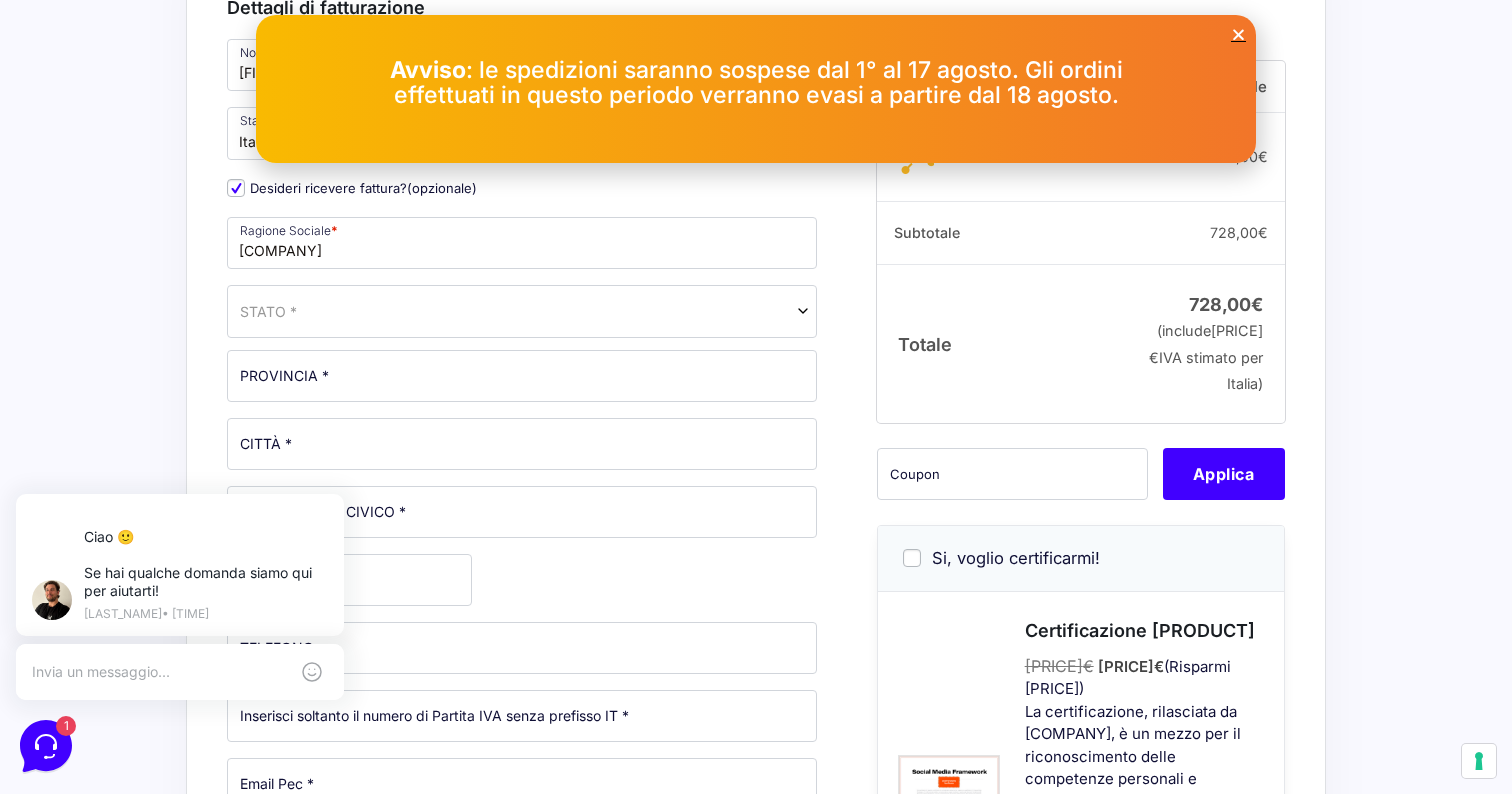 click on "STATO *" at bounding box center (522, 311) 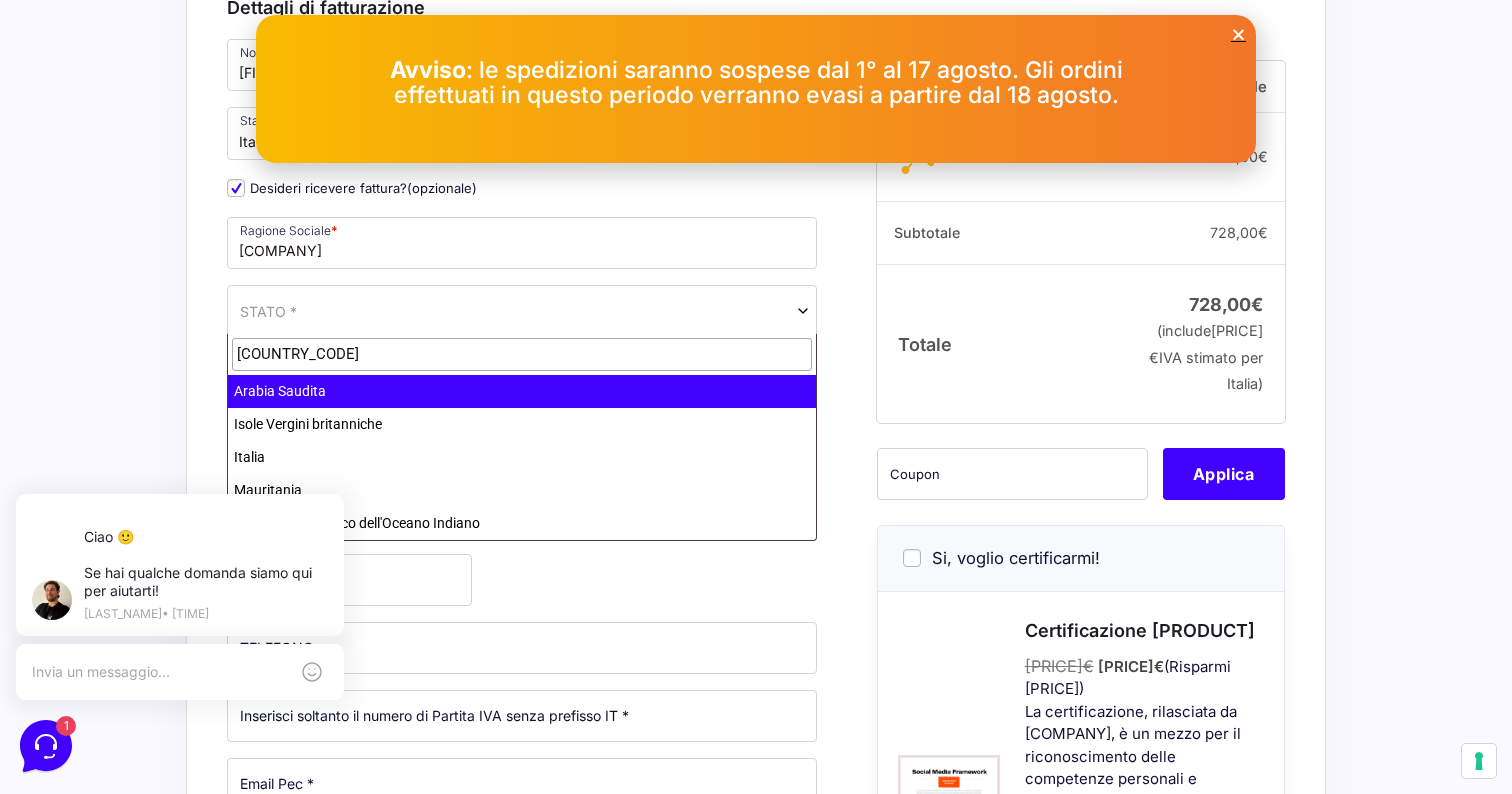 type on "[COUNTRY_CODE]" 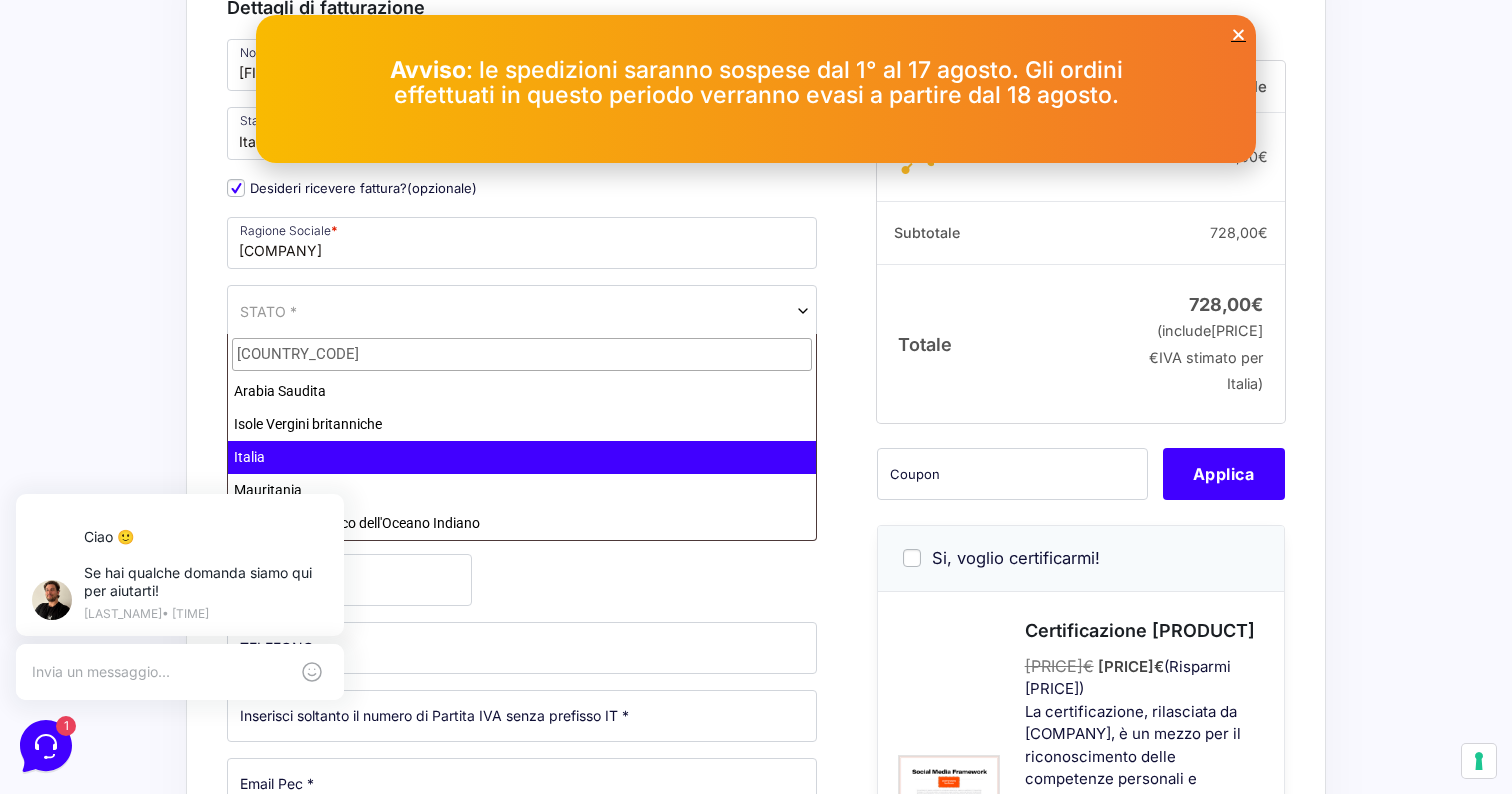 select on "[COUNTRY_CODE]" 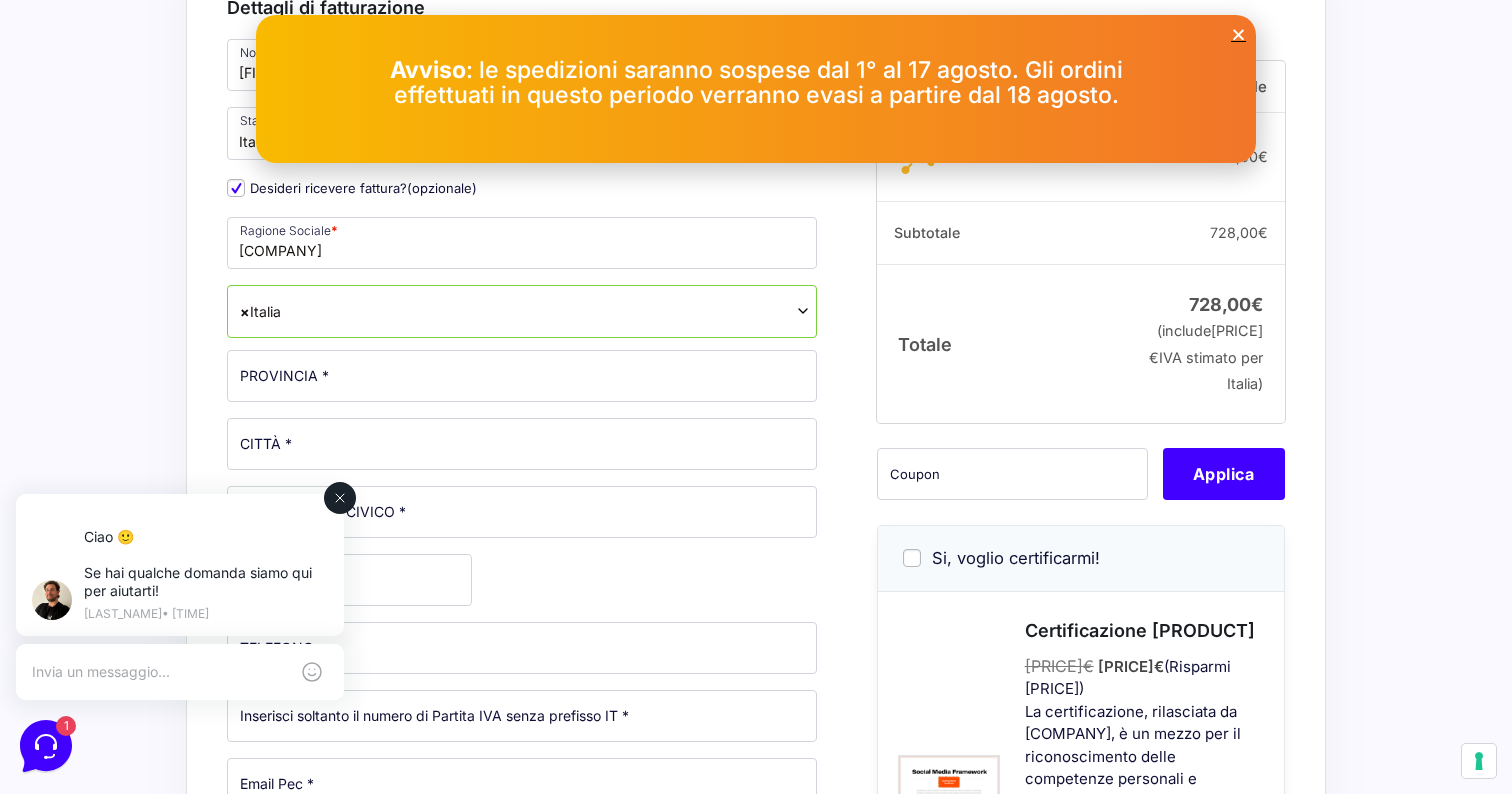 click 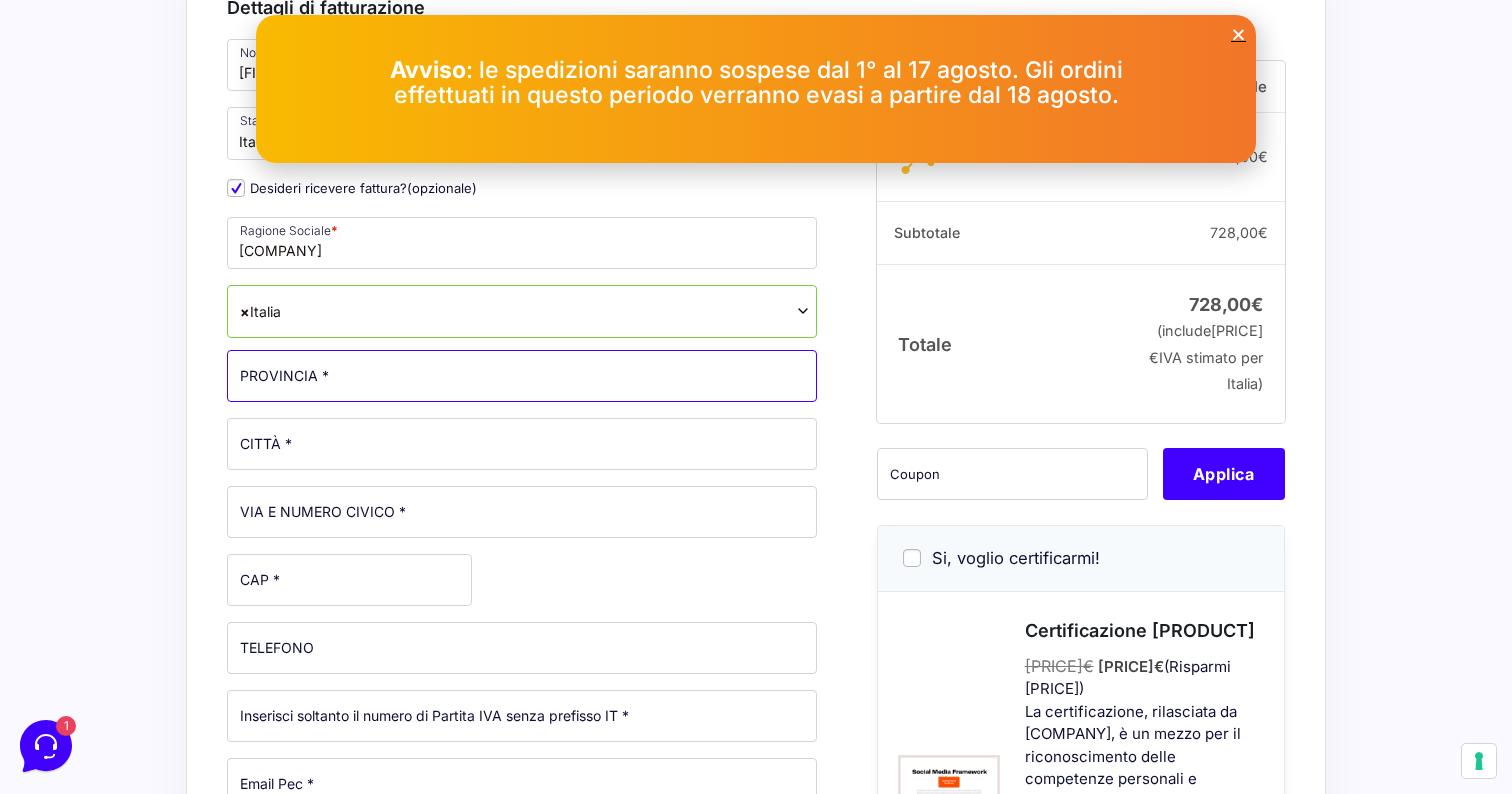 click on "PROVINCIA  *" at bounding box center [522, 376] 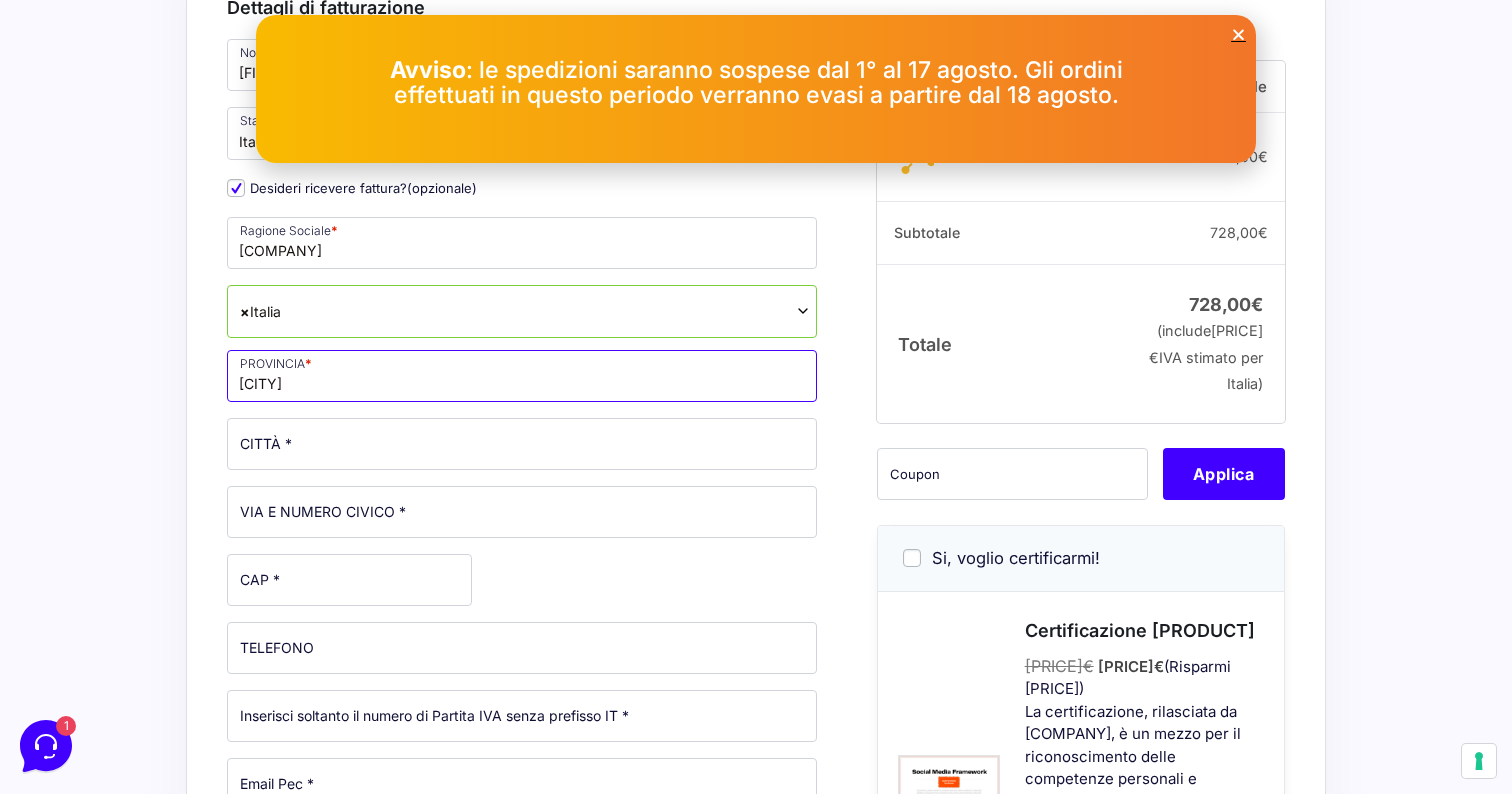 type on "[CITY]" 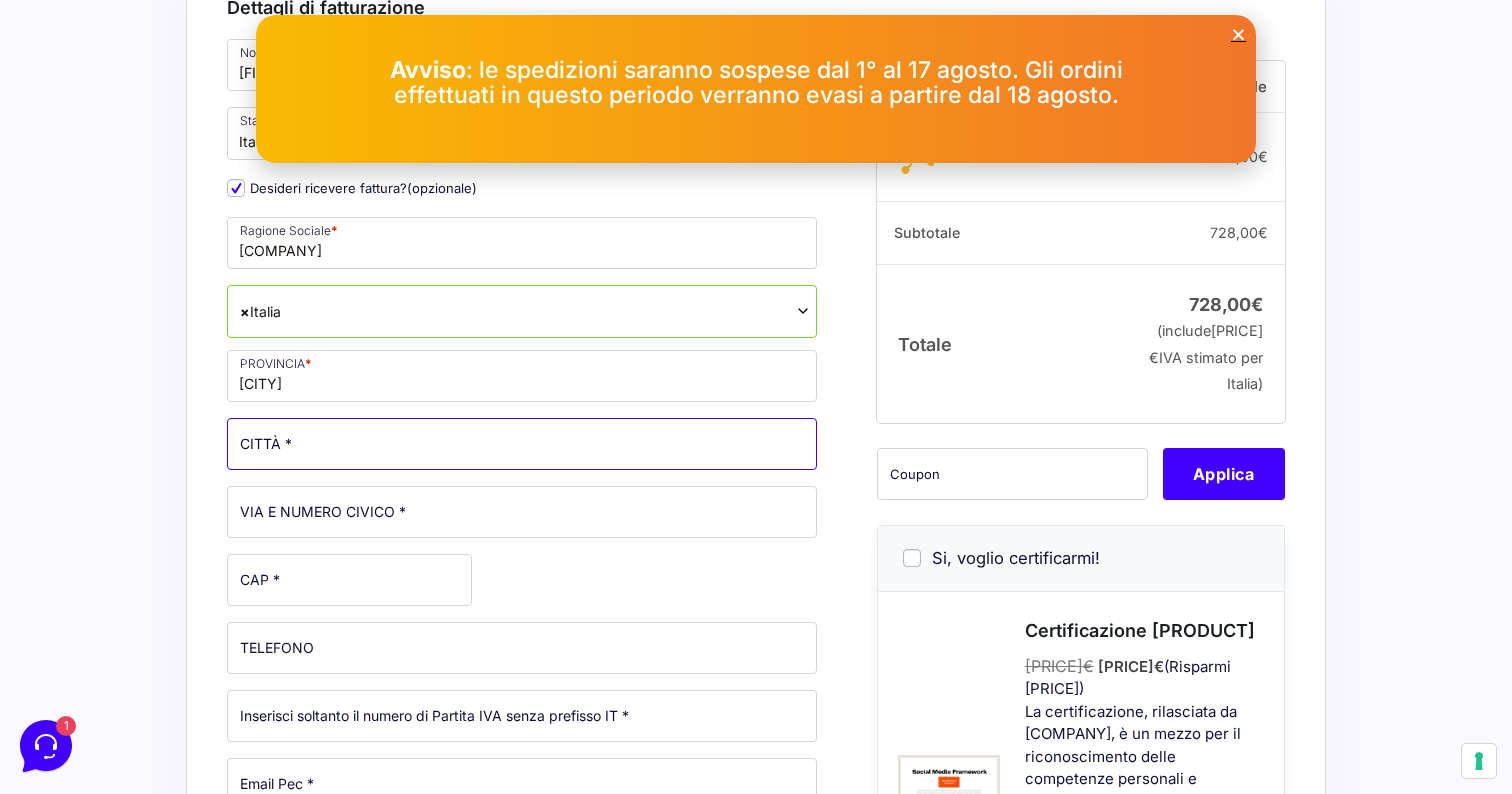 click on "CITTÀ *" at bounding box center [522, 444] 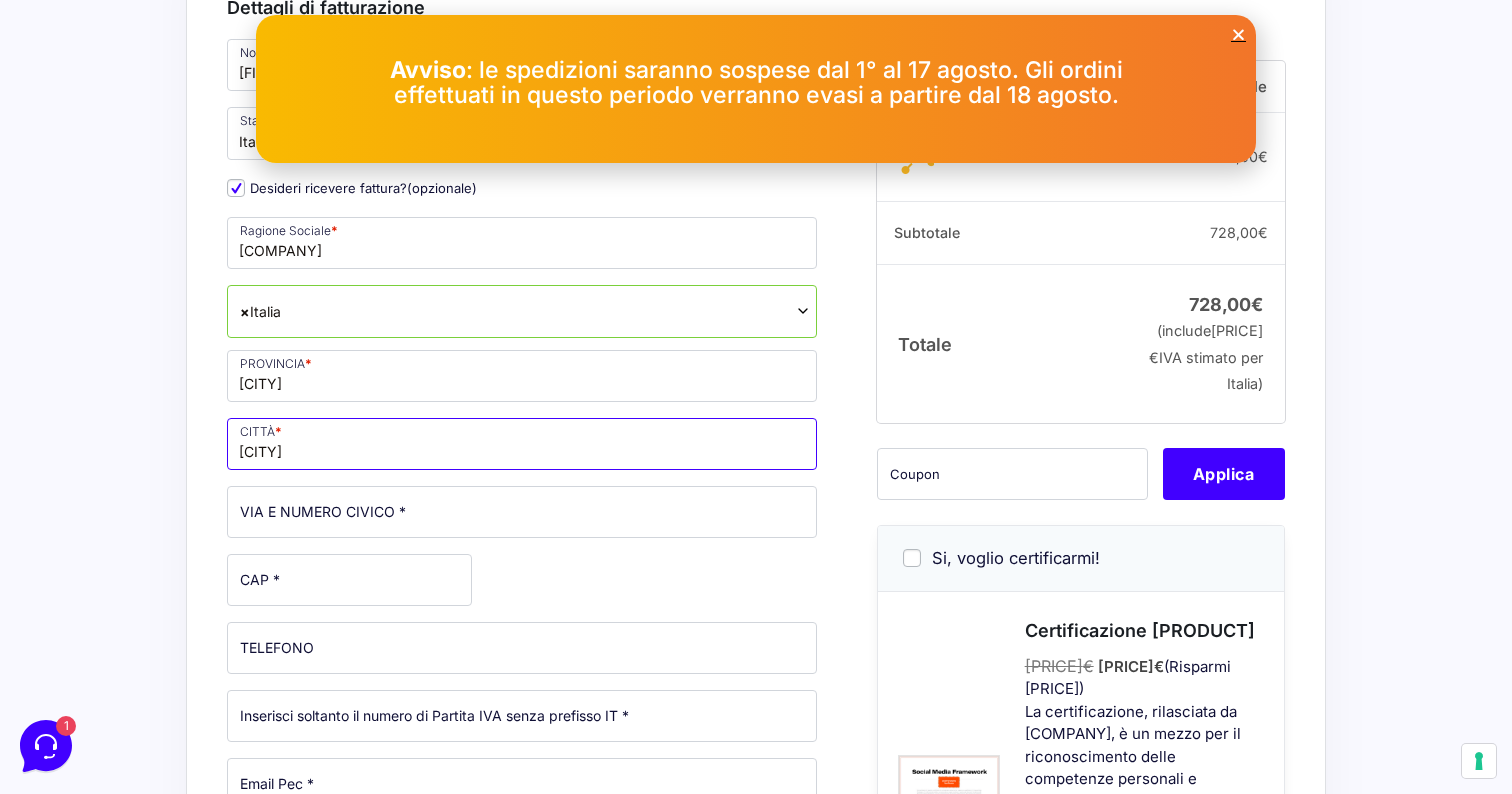 type on "[CITY]" 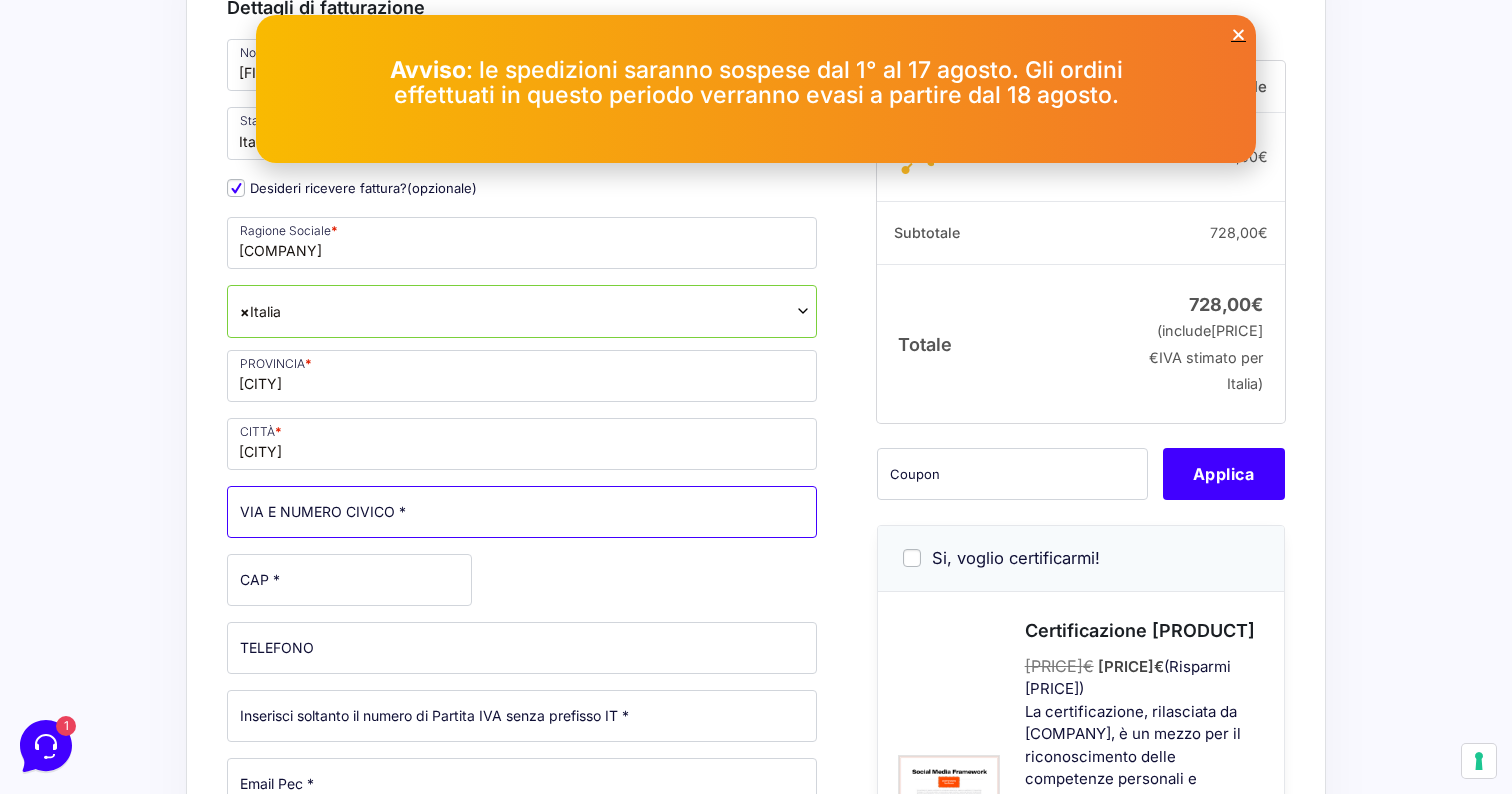 click on "VIA E NUMERO CIVICO  *" at bounding box center [522, 512] 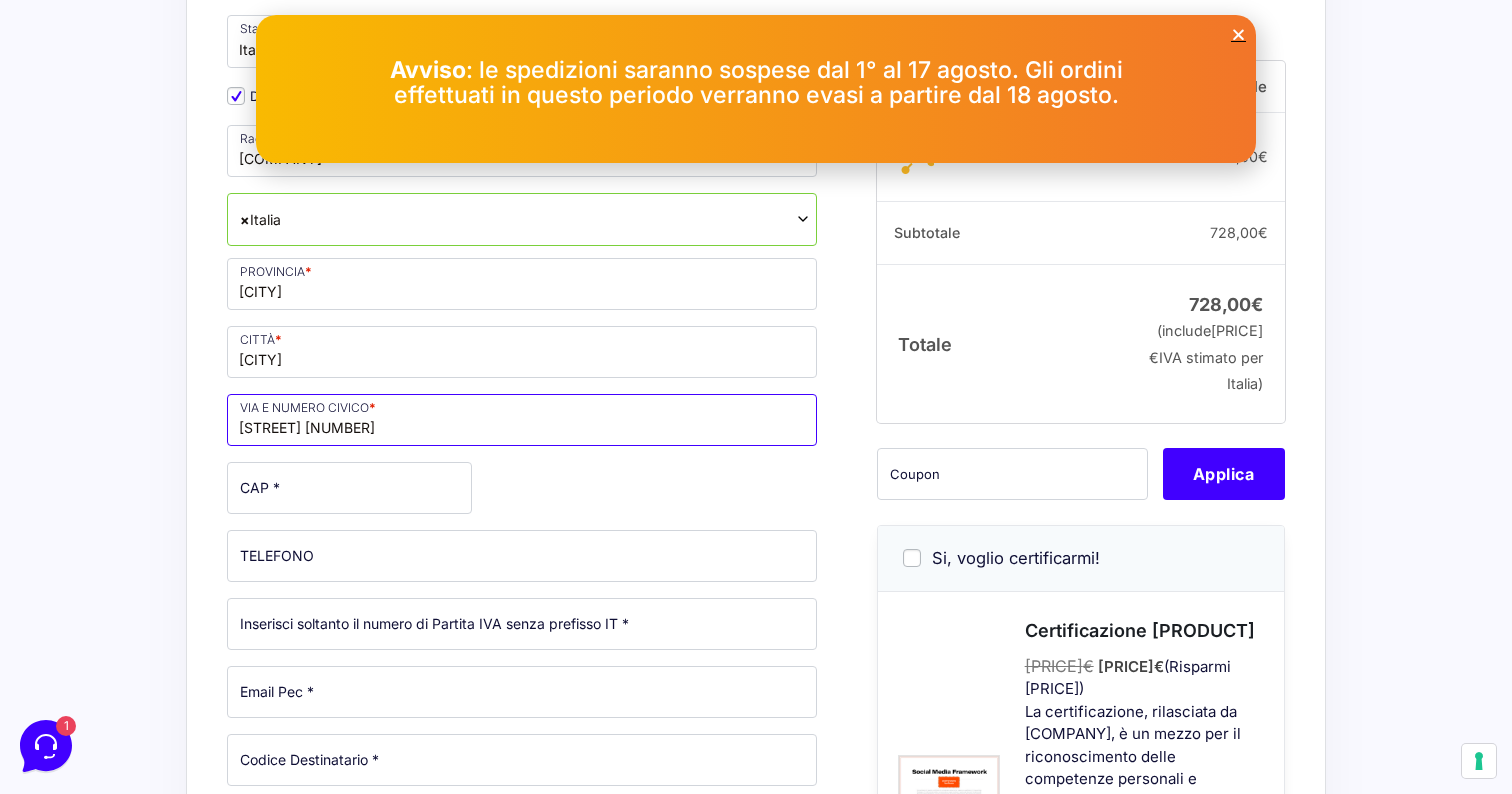 scroll, scrollTop: 386, scrollLeft: 0, axis: vertical 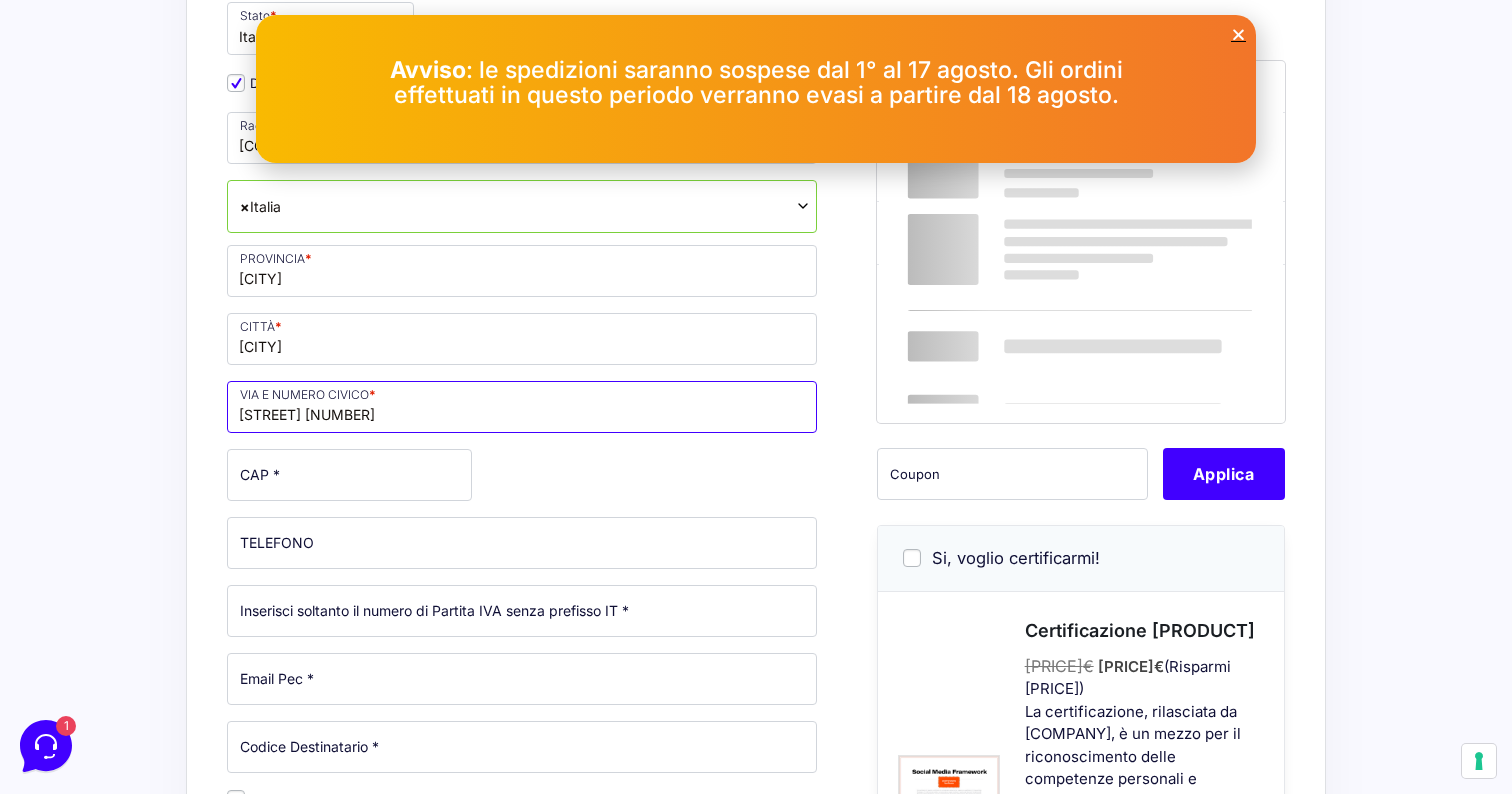 type on "[STREET] [NUMBER]" 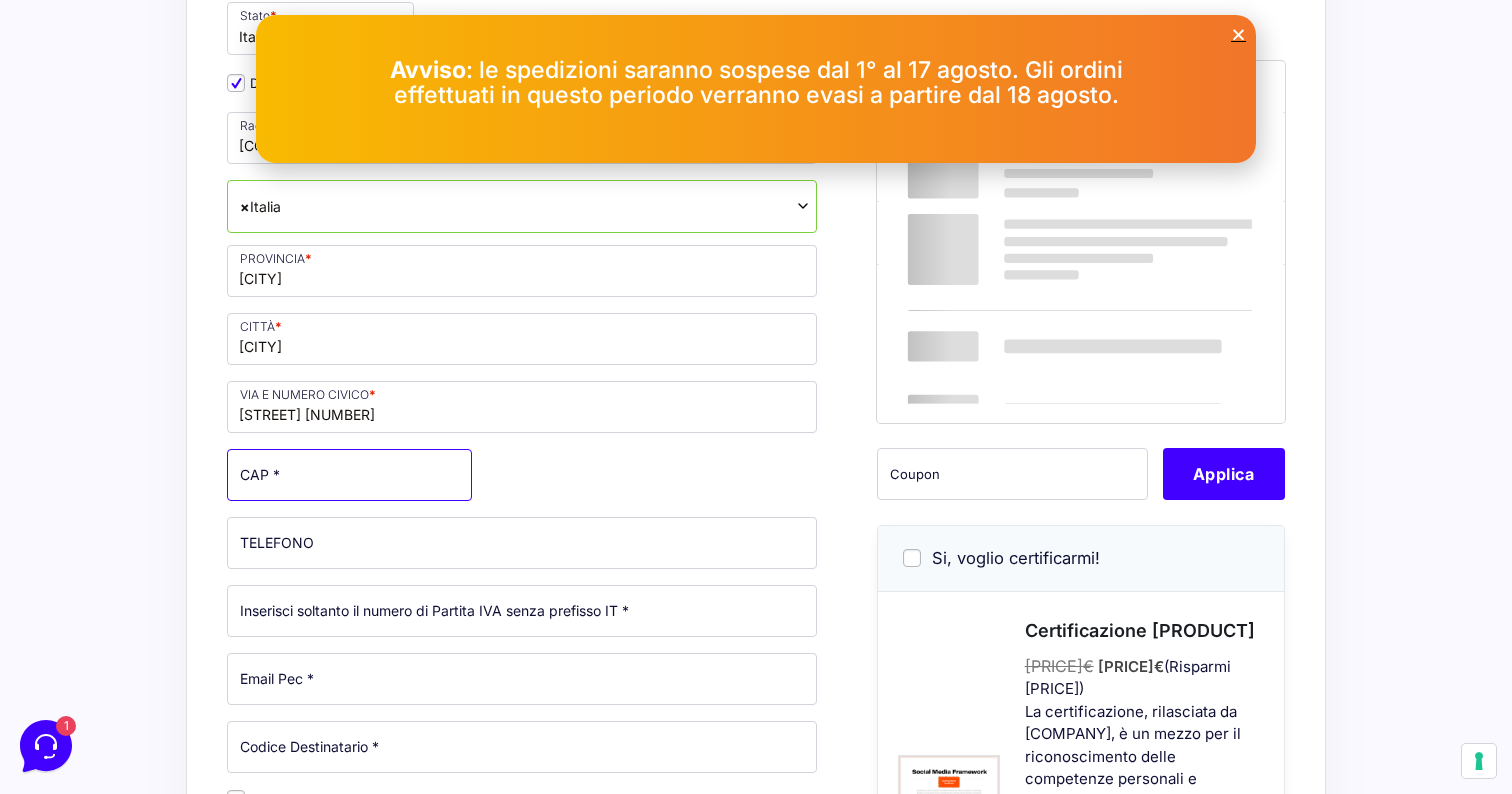 click on "CAP *" at bounding box center (349, 475) 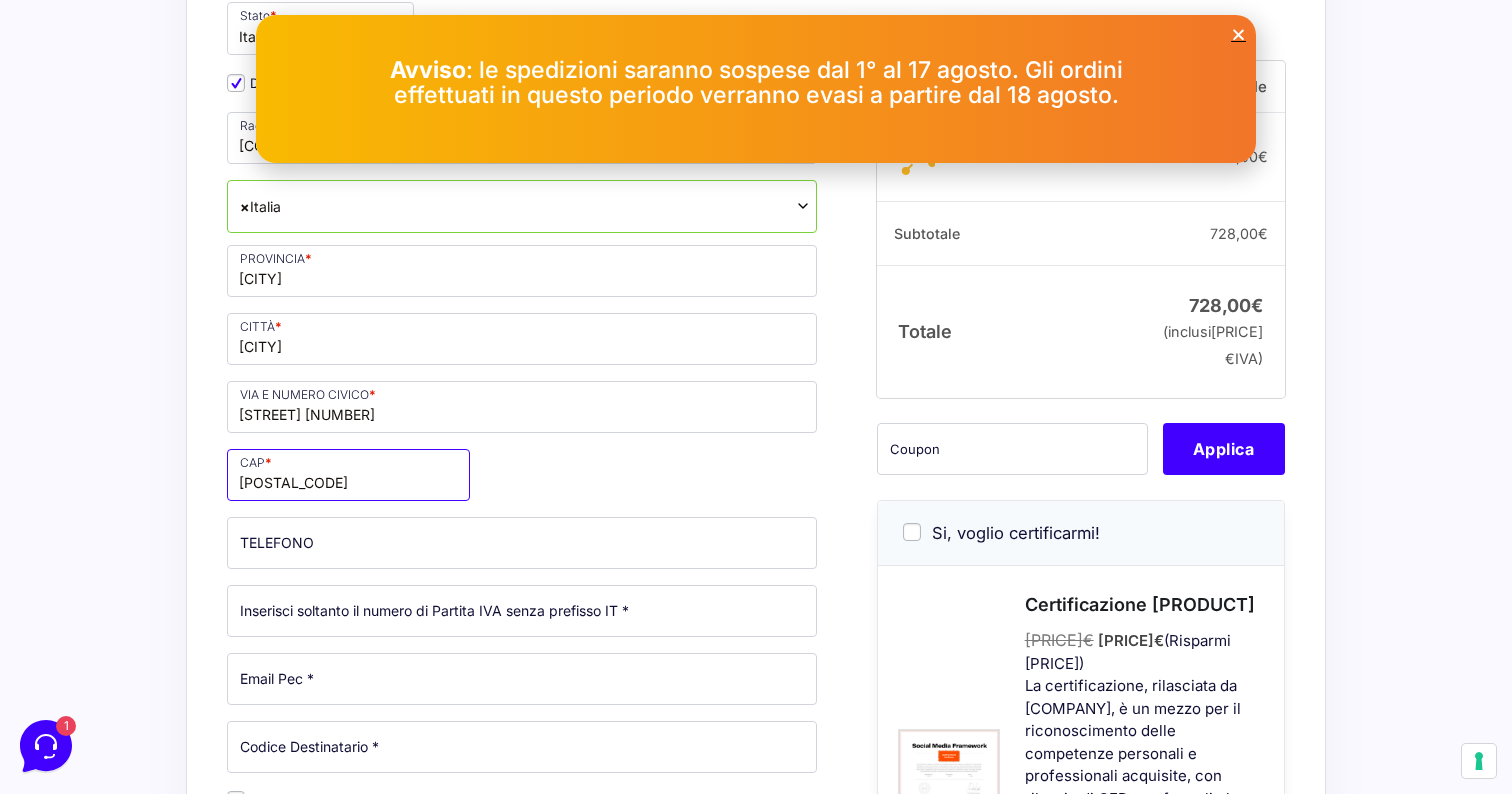 type on "[POSTAL_CODE]" 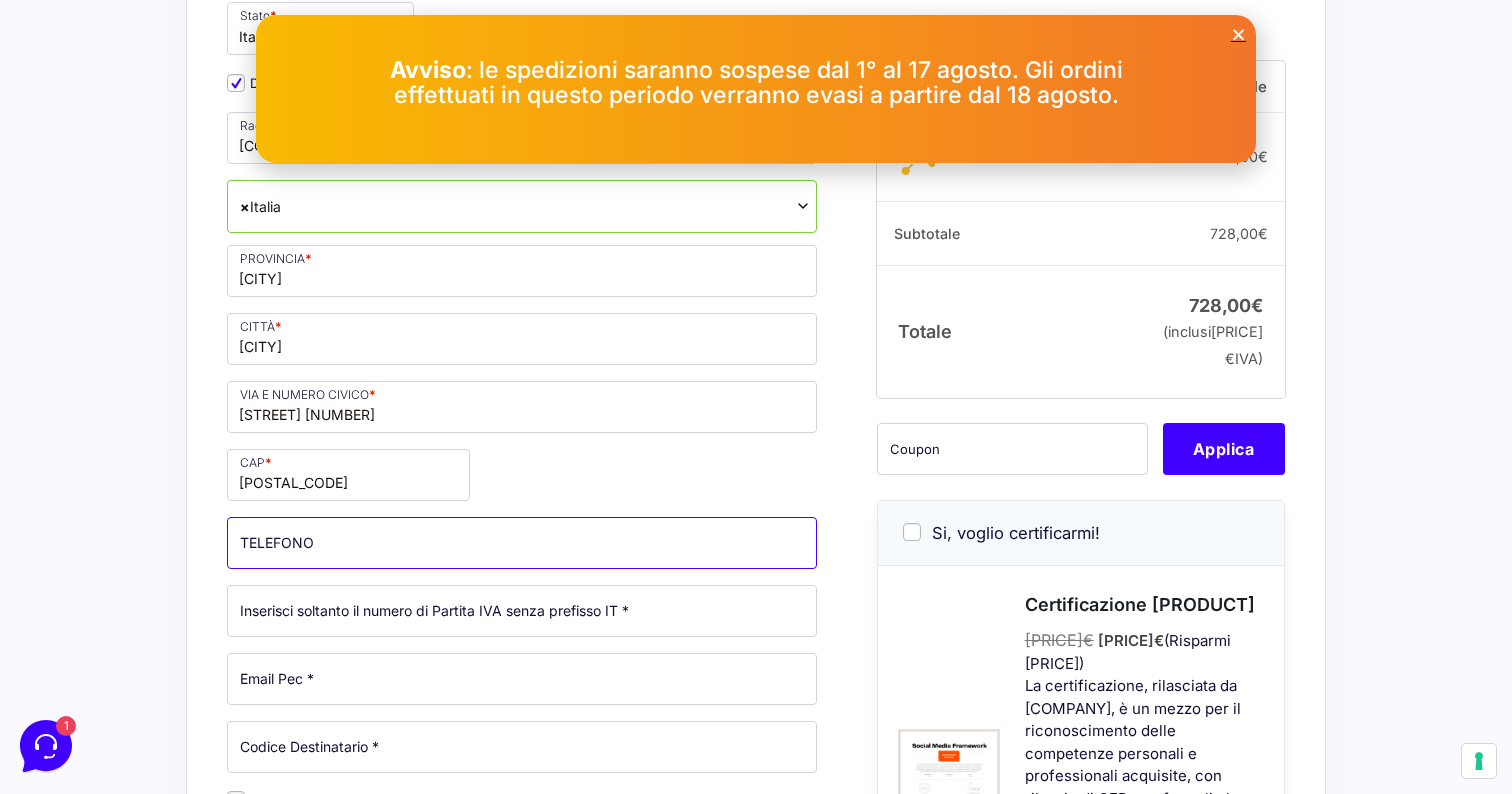 click on "TELEFONO  (opzionale)" at bounding box center [522, 543] 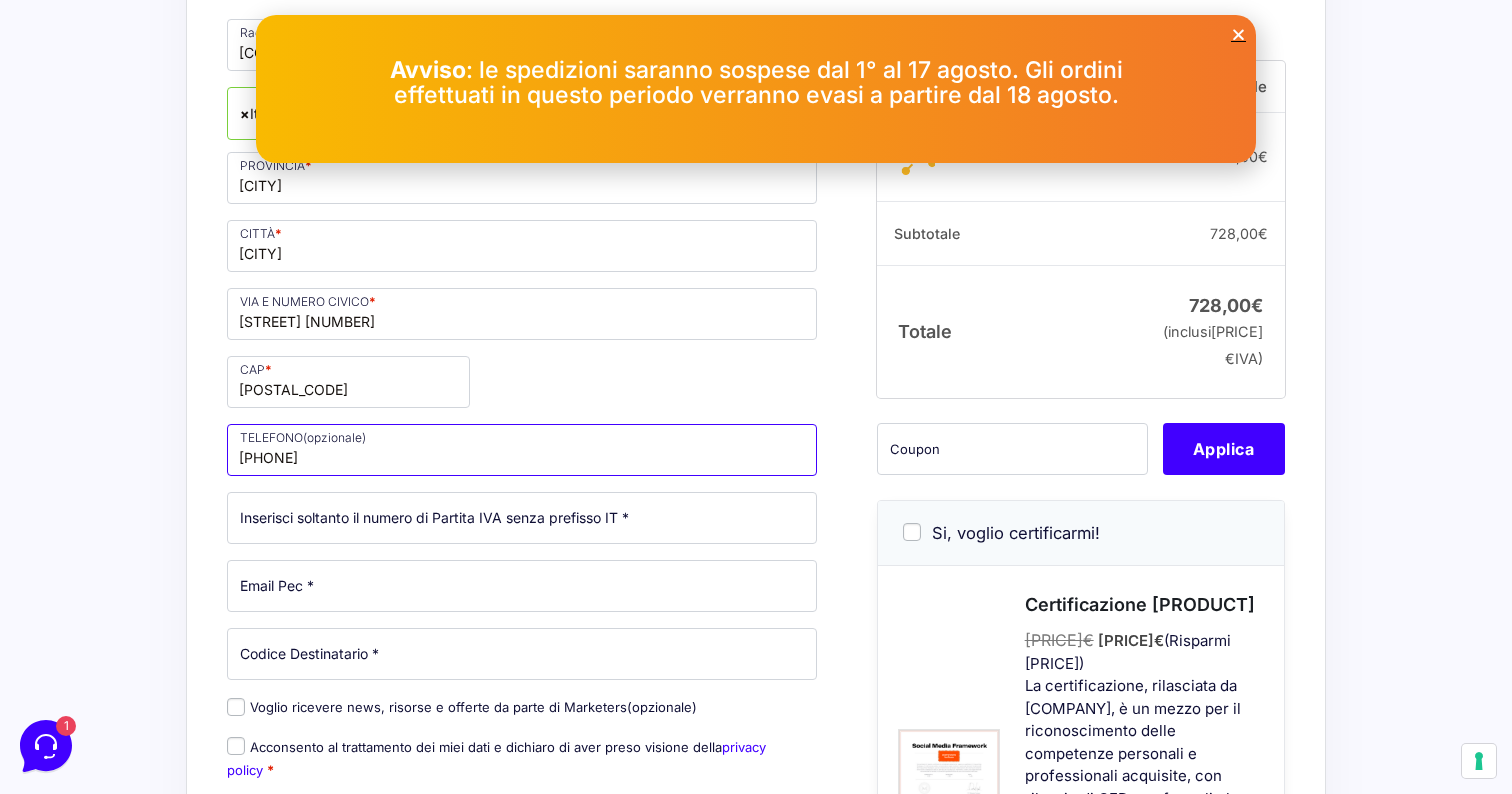 scroll, scrollTop: 465, scrollLeft: 0, axis: vertical 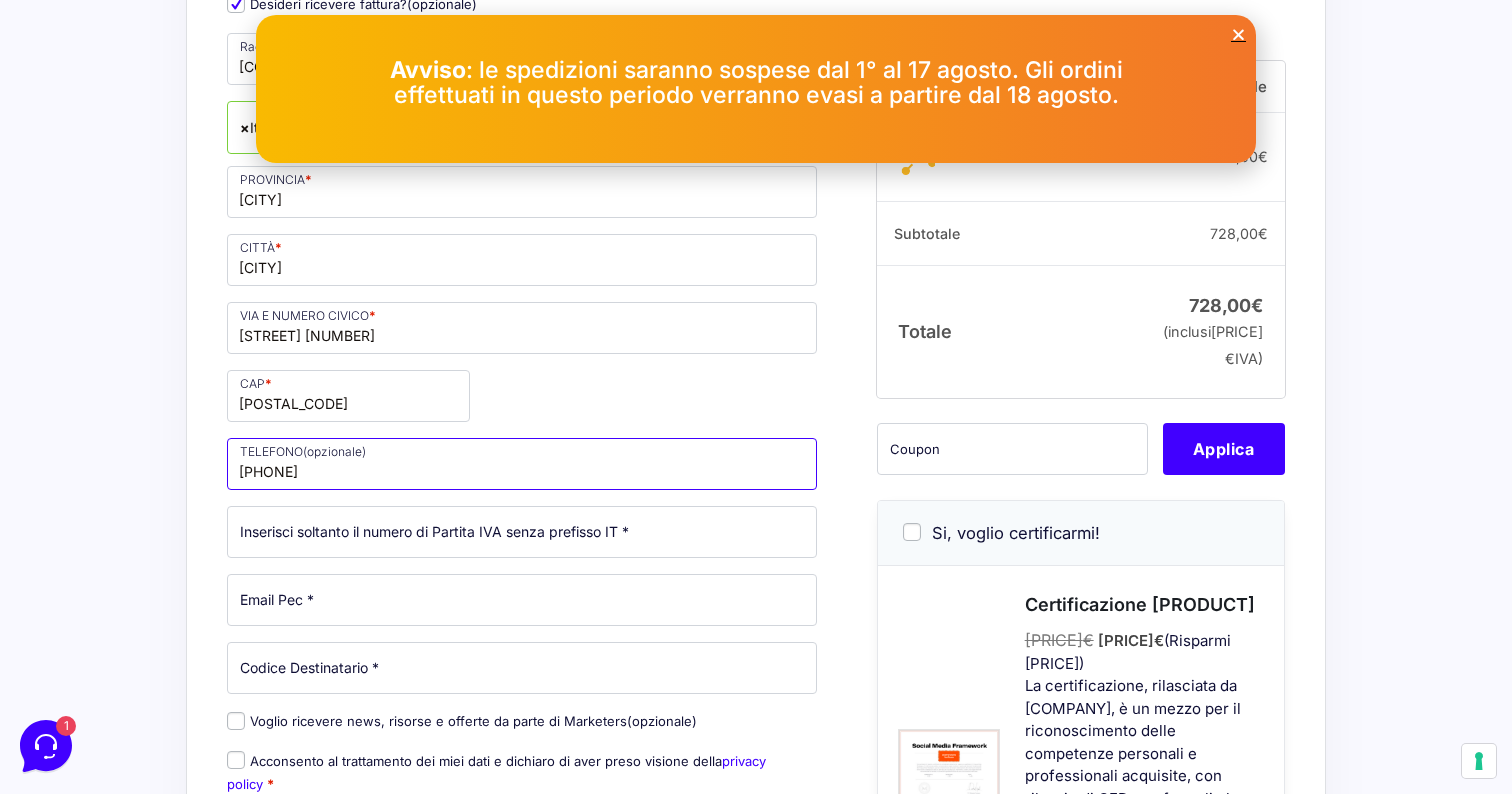 type on "[PHONE]" 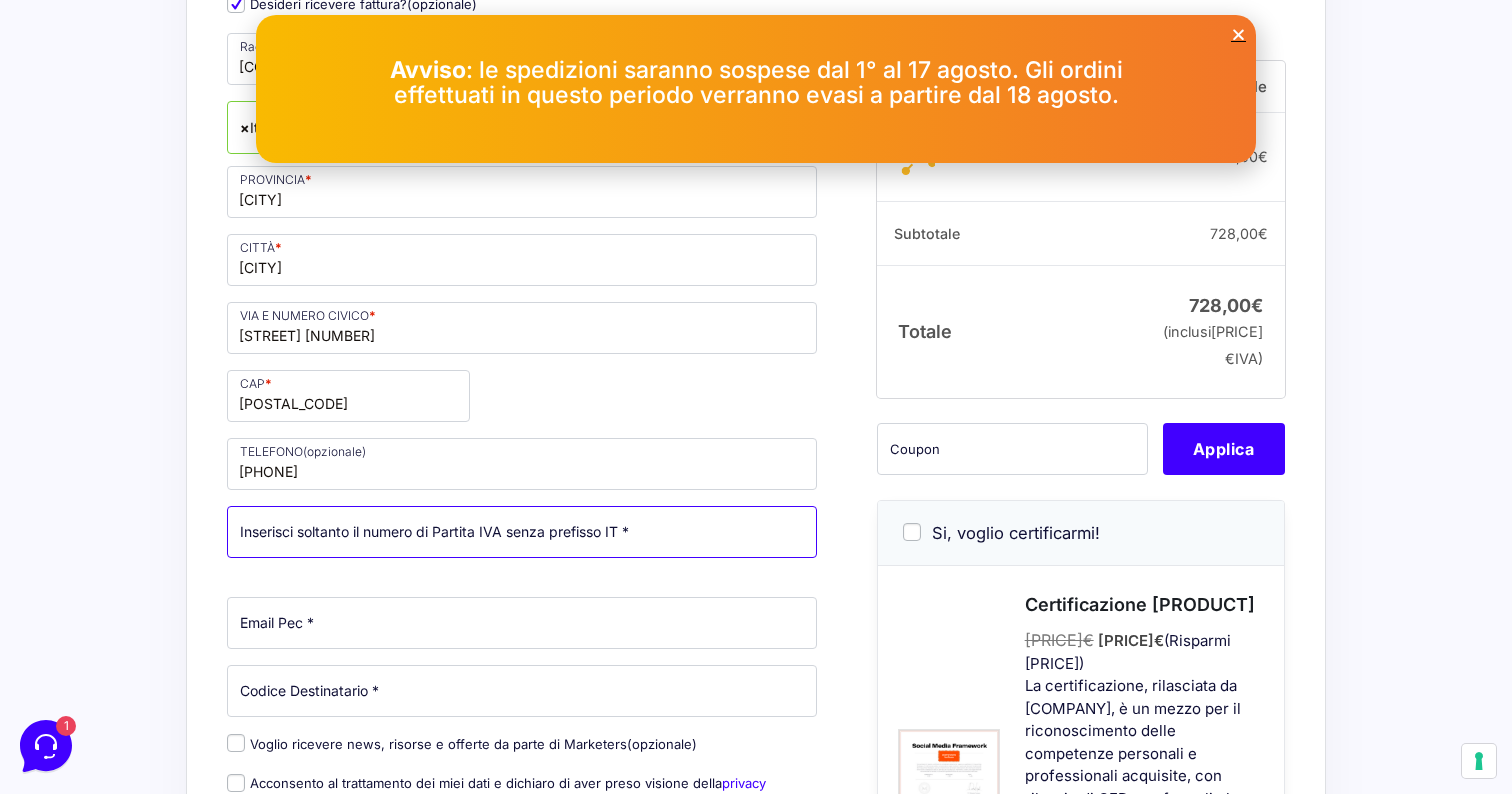 click on "Partita Iva *" at bounding box center [522, 532] 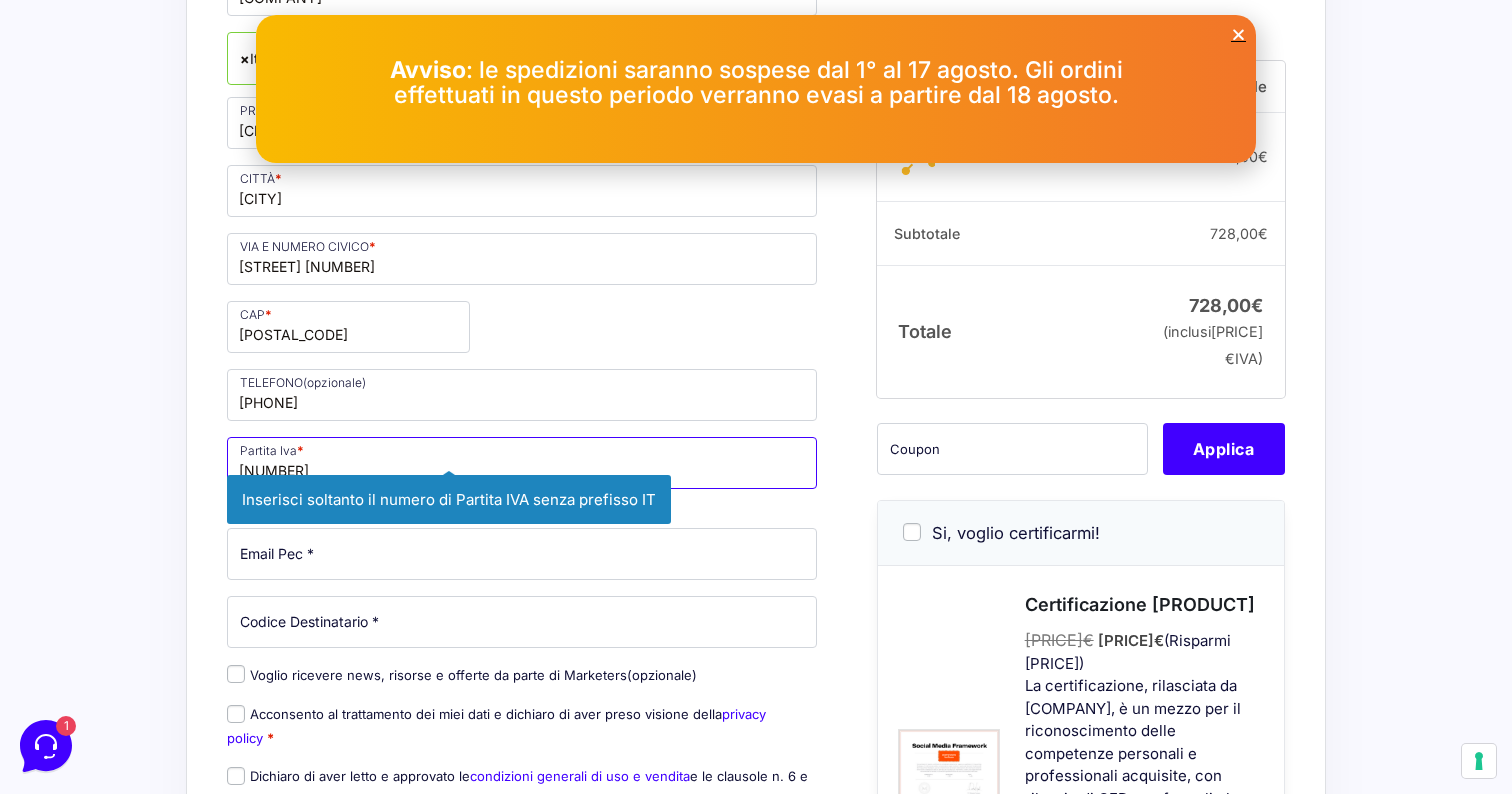 scroll, scrollTop: 551, scrollLeft: 0, axis: vertical 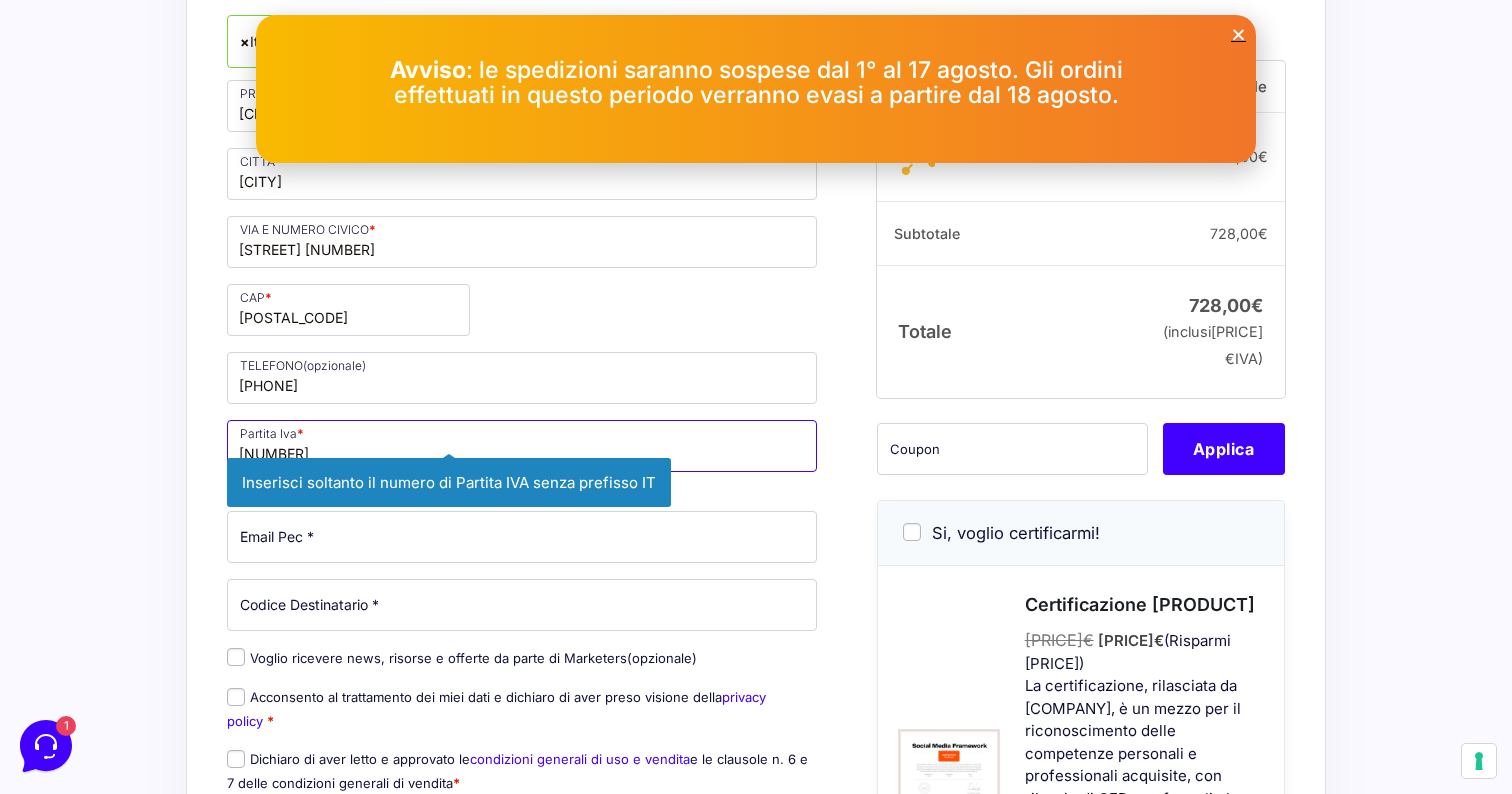 type on "[NUMBER]" 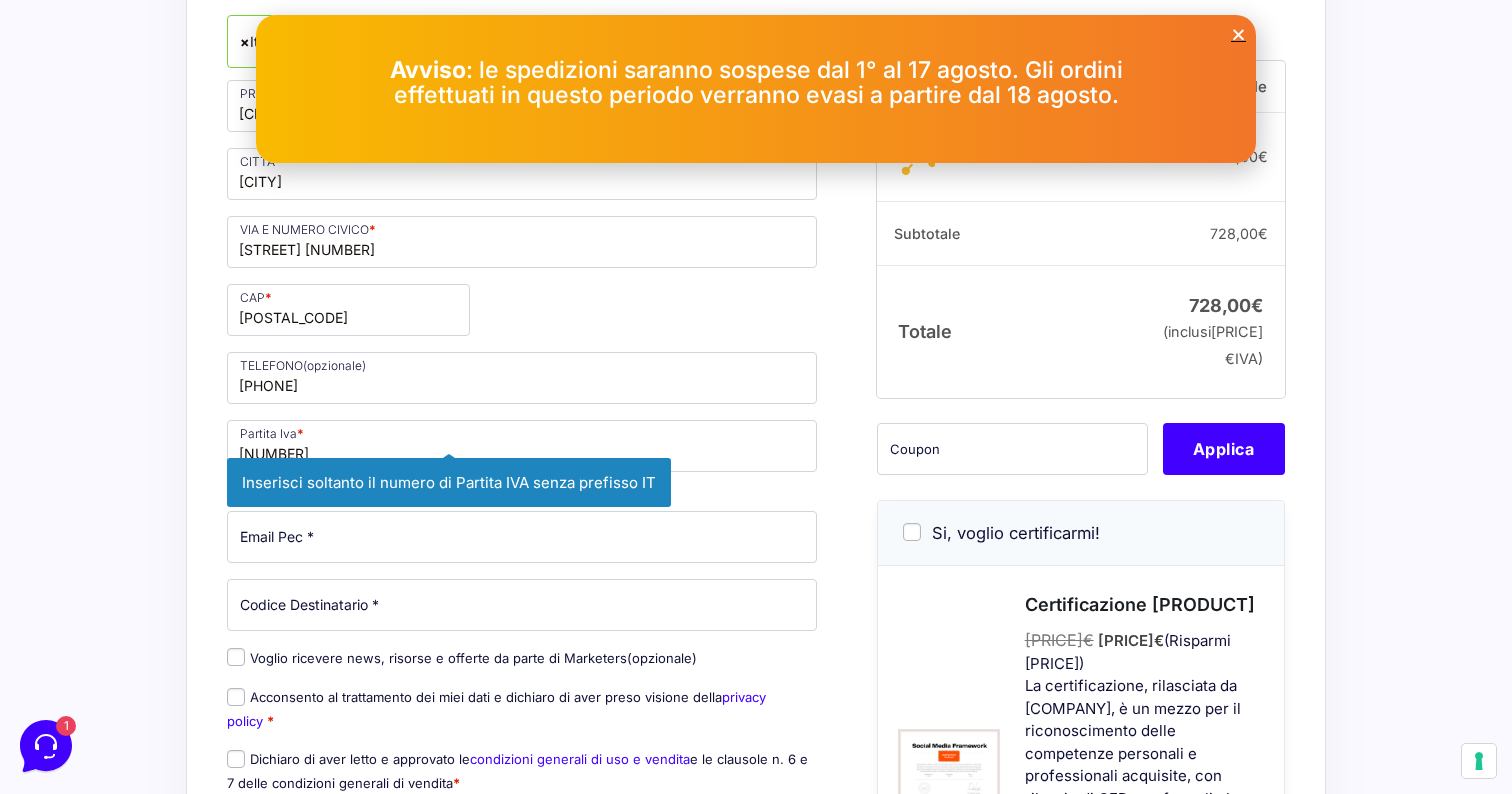 click on "Nome * [FIRST_NAME] Cognome * Stato * Seleziona un Paese/una regione… Afghanistan Albania American Samoa Andorra Angola Anguilla Antigua e Barbuda Arabia Saudita Argentina Armenia Aruba Austria Azerbaijan Bahamas Bahrain Bangladesh Barbados Belau Belgio *" at bounding box center (756, 527) 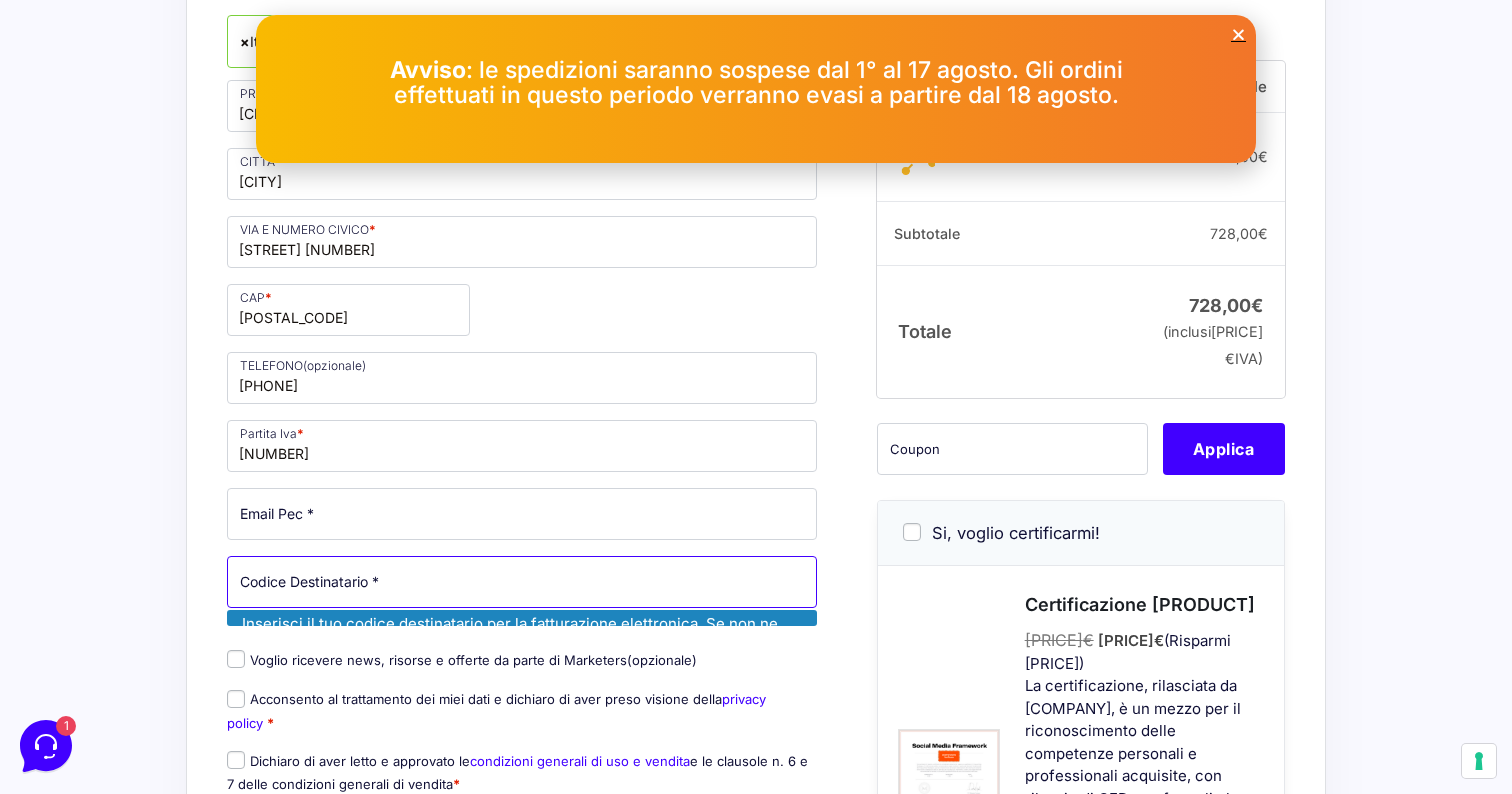 click on "Codice Destinatario  *" at bounding box center [522, 582] 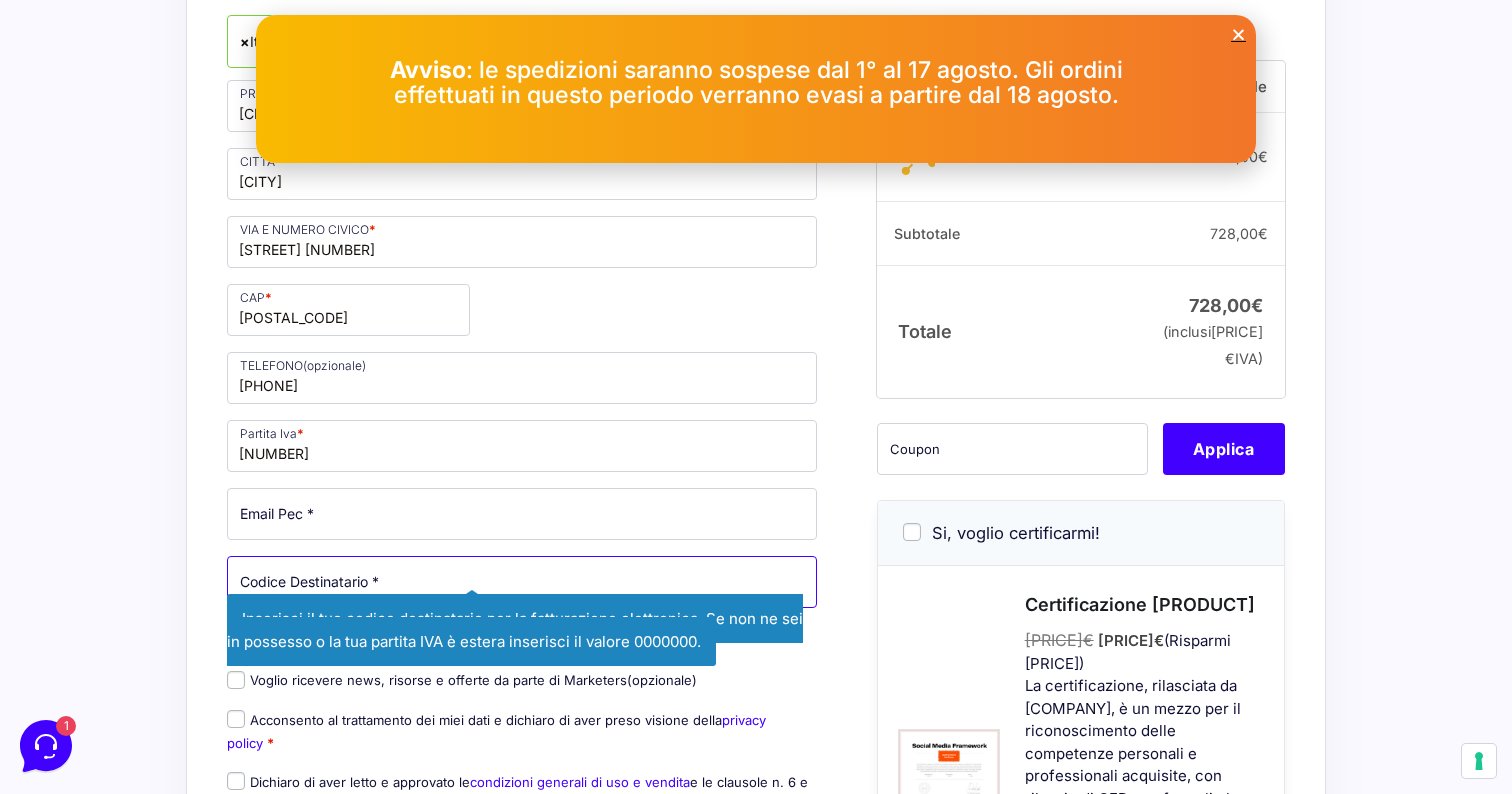 click on "Codice Destinatario  *" at bounding box center [522, 582] 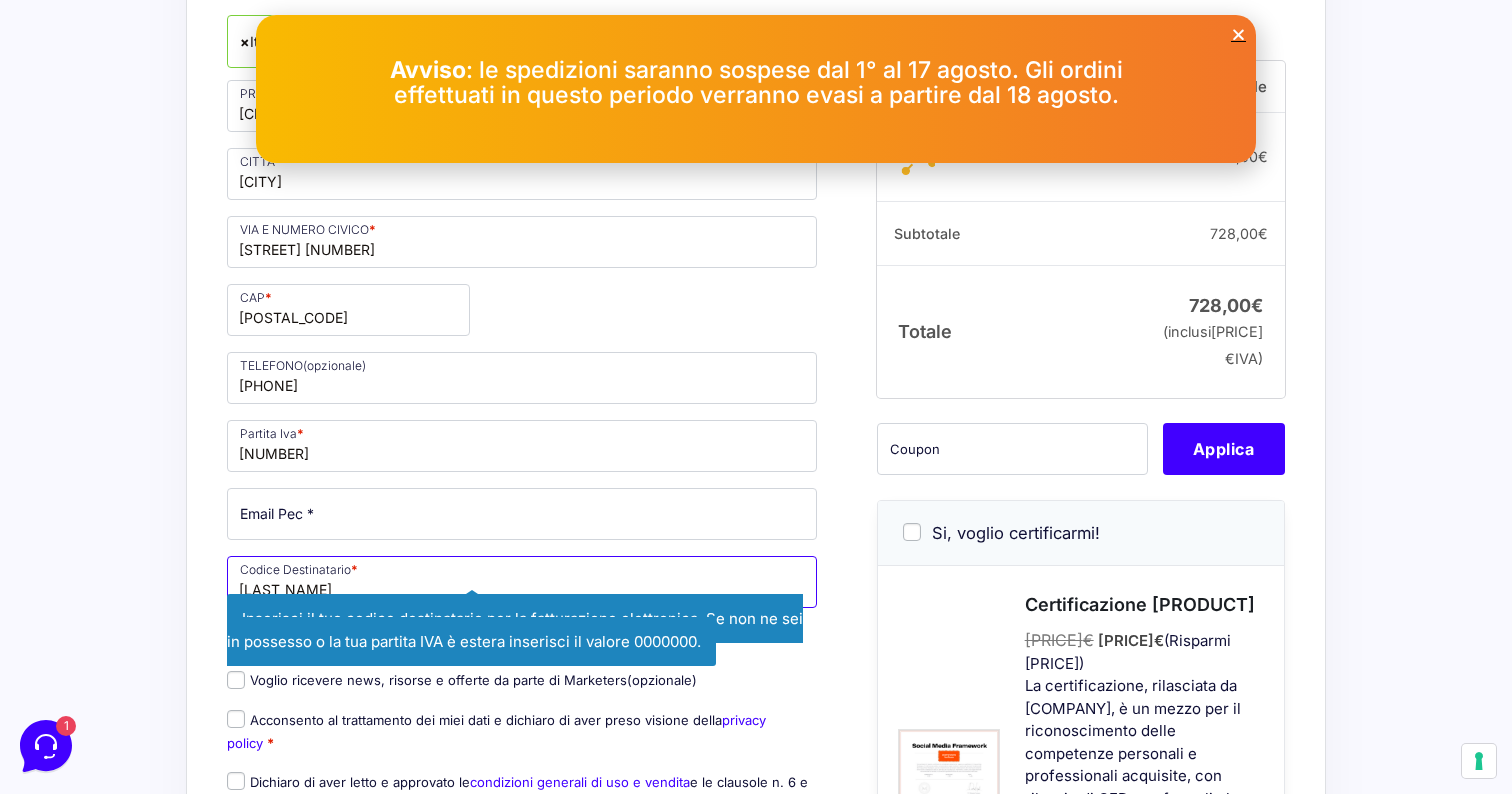 type on "[LAST_NAME]" 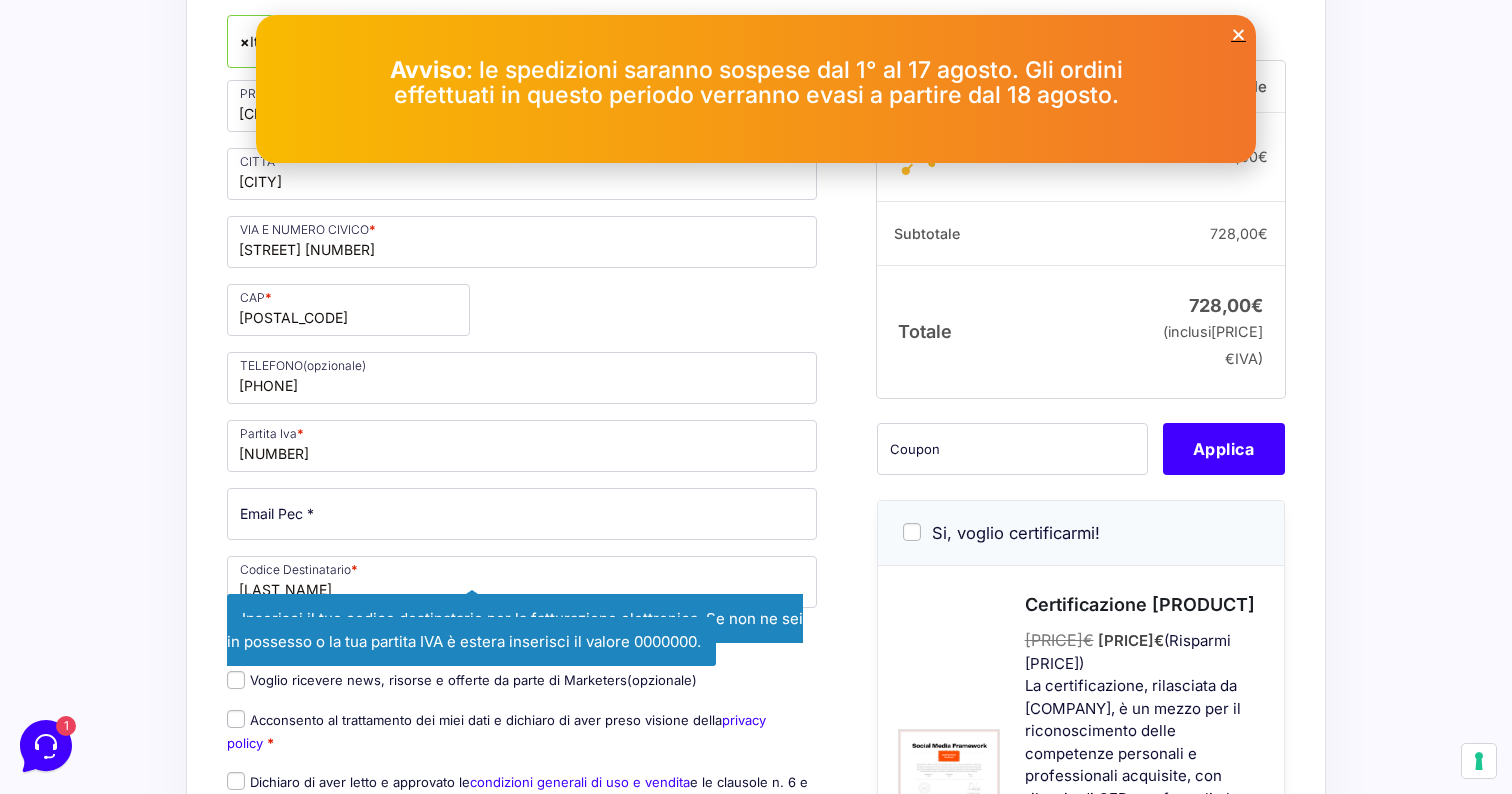 click on "Nome * [FIRST_NAME] Cognome * Stato * Seleziona un Paese/una regione… Afghanistan Albania American Samoa Andorra Angola Anguilla Antigua e Barbuda Arabia Saudita Argentina Armenia Aruba Austria Azerbaijan Bahamas Bahrain Bangladesh Barbados Belau Belgio *" at bounding box center [756, 538] 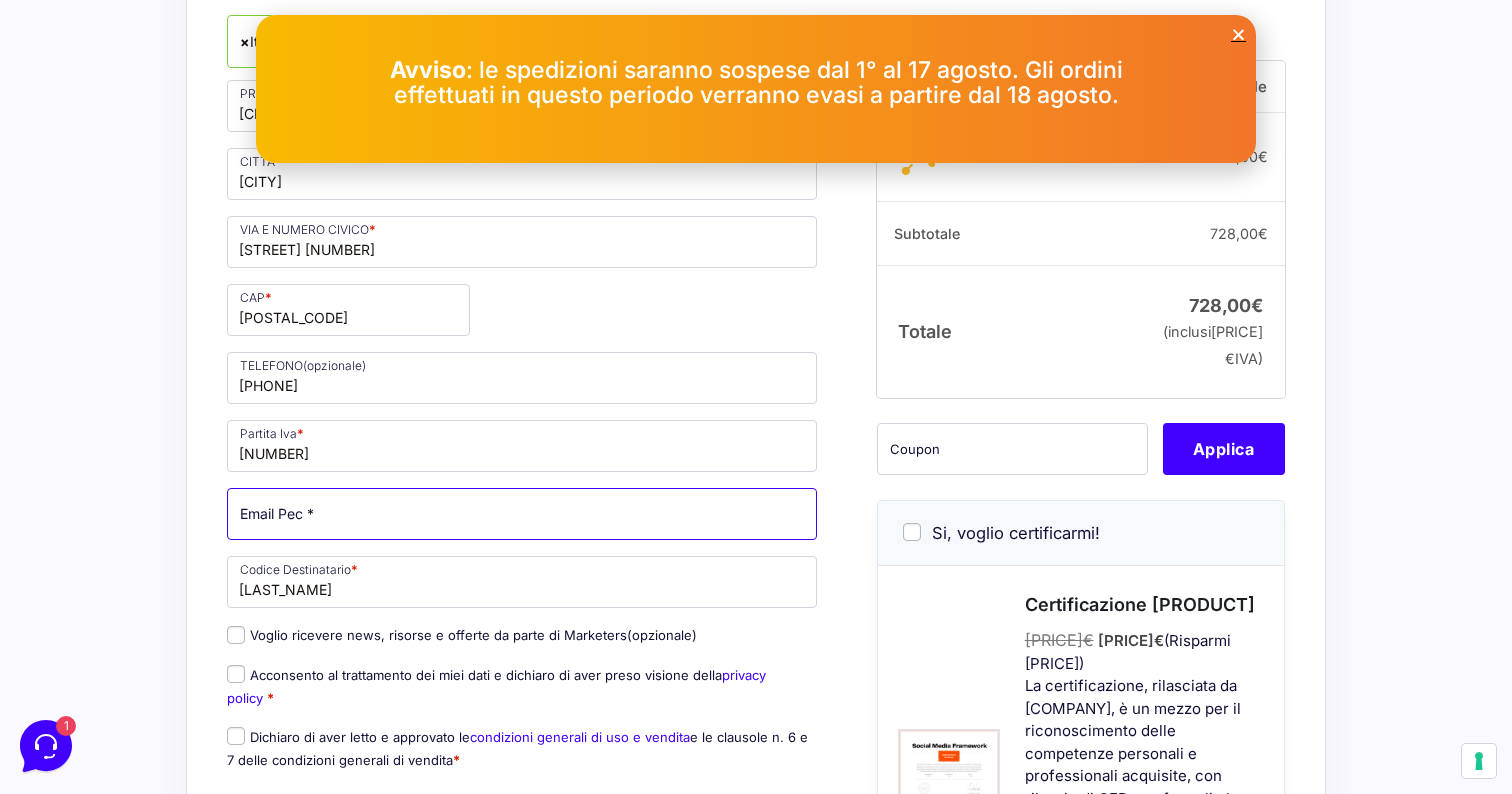 click on "Email Pec  *" at bounding box center [522, 514] 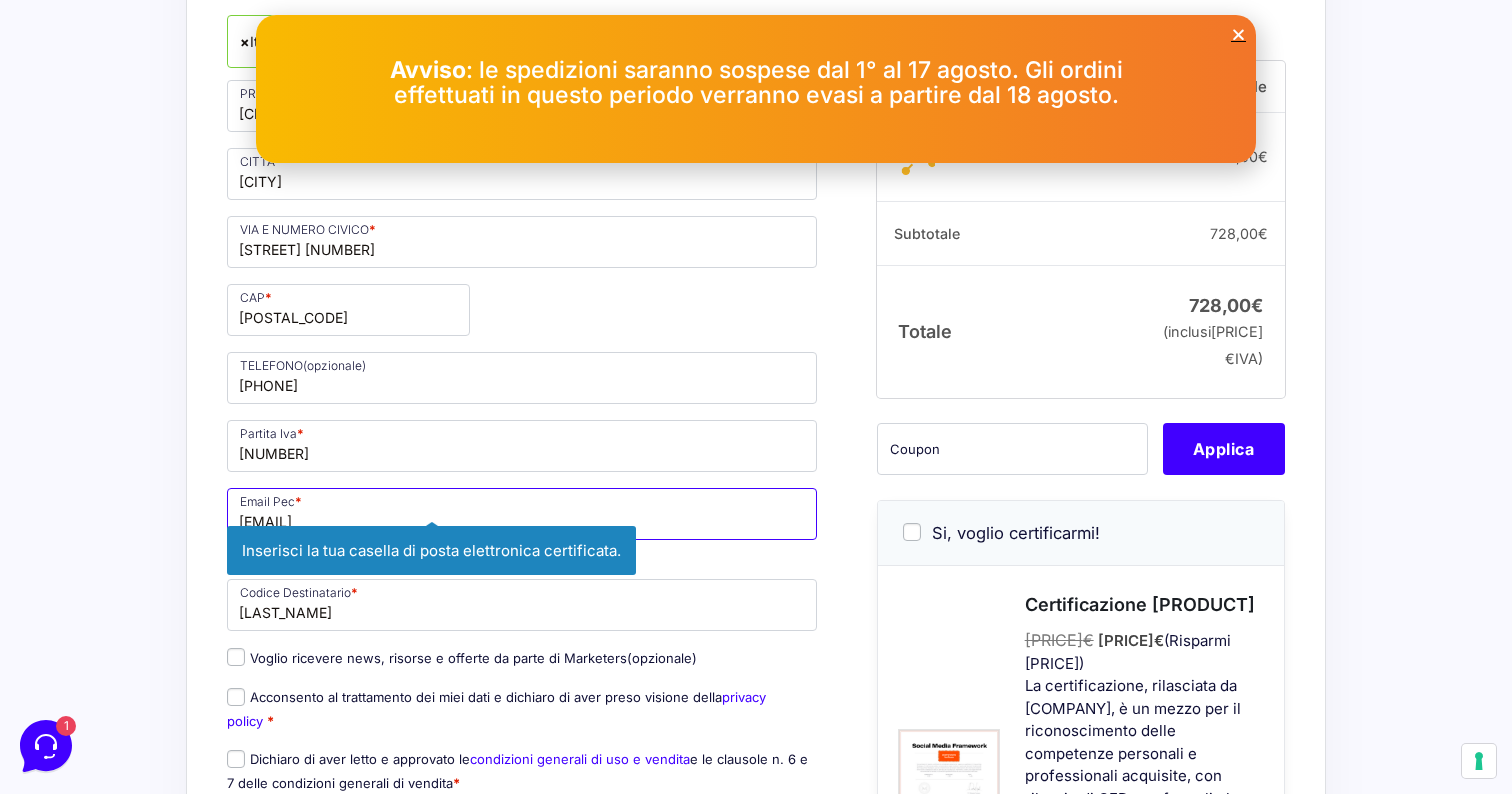 type on "[EMAIL]" 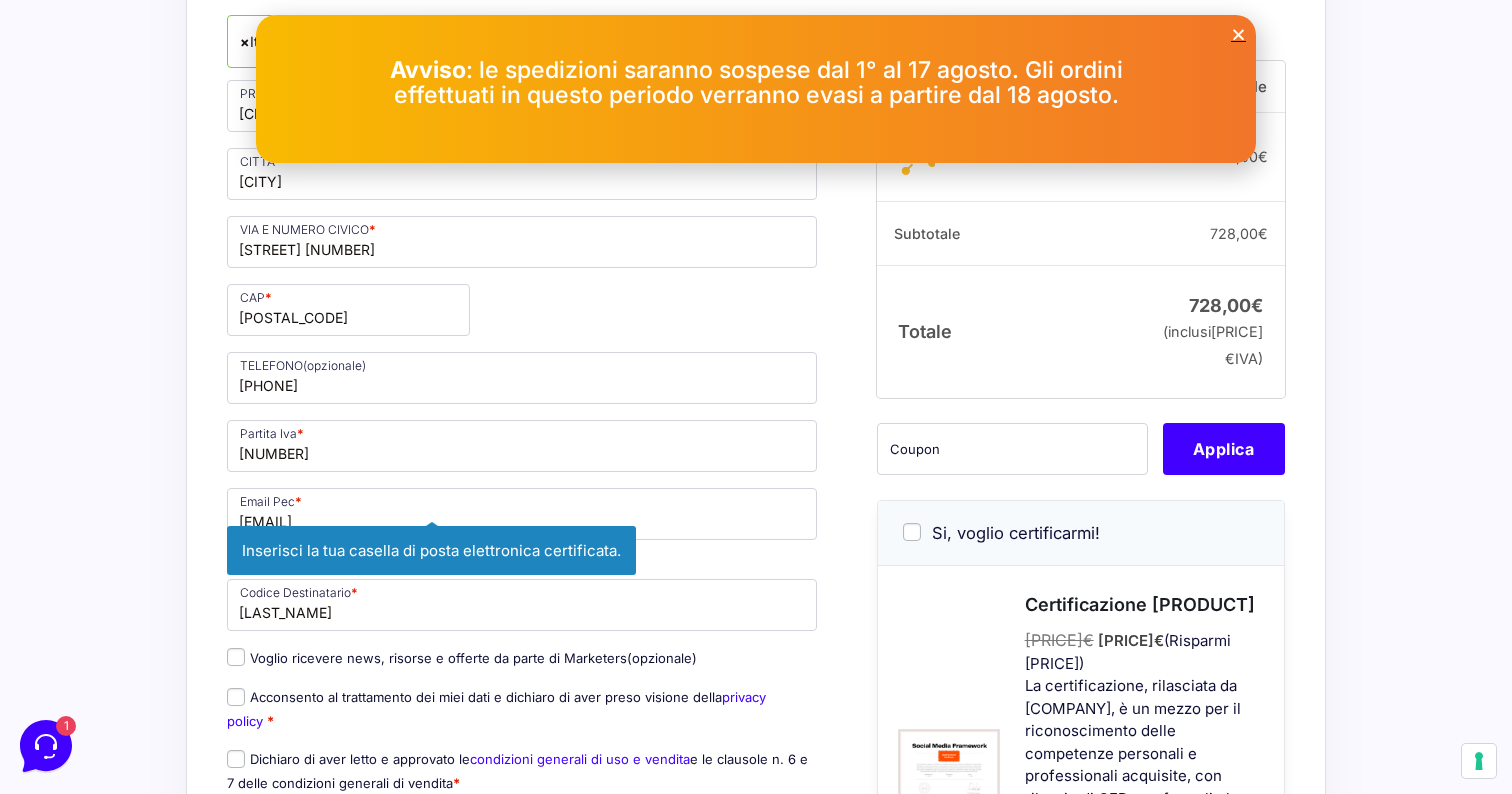 click on "Nome * [FIRST_NAME] Cognome * Stato * Seleziona un Paese/una regione… Afghanistan Albania American Samoa Andorra Angola Anguilla Antigua e Barbuda Arabia Saudita Argentina Armenia Aruba Austria Azerbaijan Bahamas Bahrain Bangladesh Barbados Belau Belgio *" at bounding box center (756, 527) 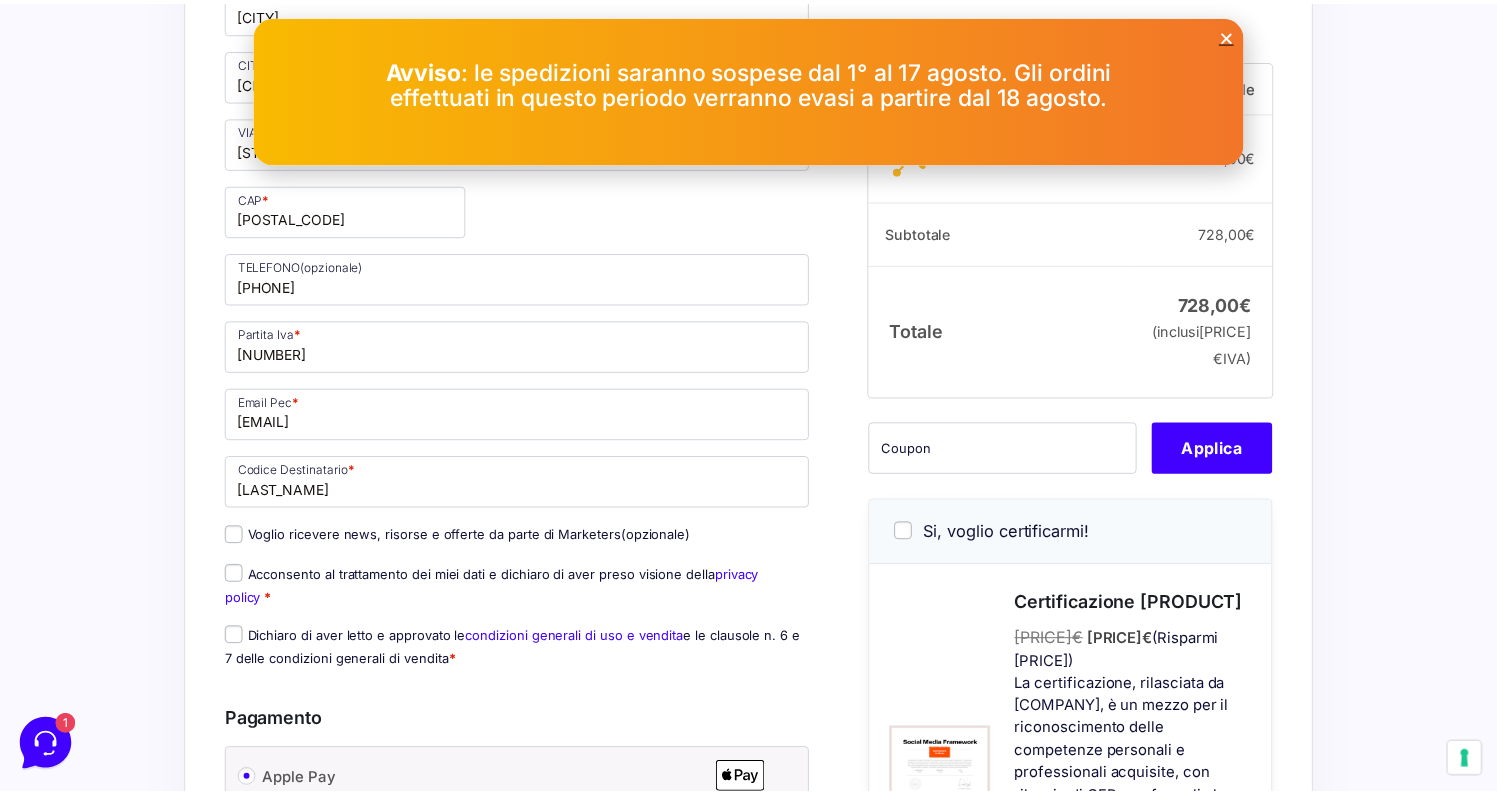 scroll, scrollTop: 683, scrollLeft: 0, axis: vertical 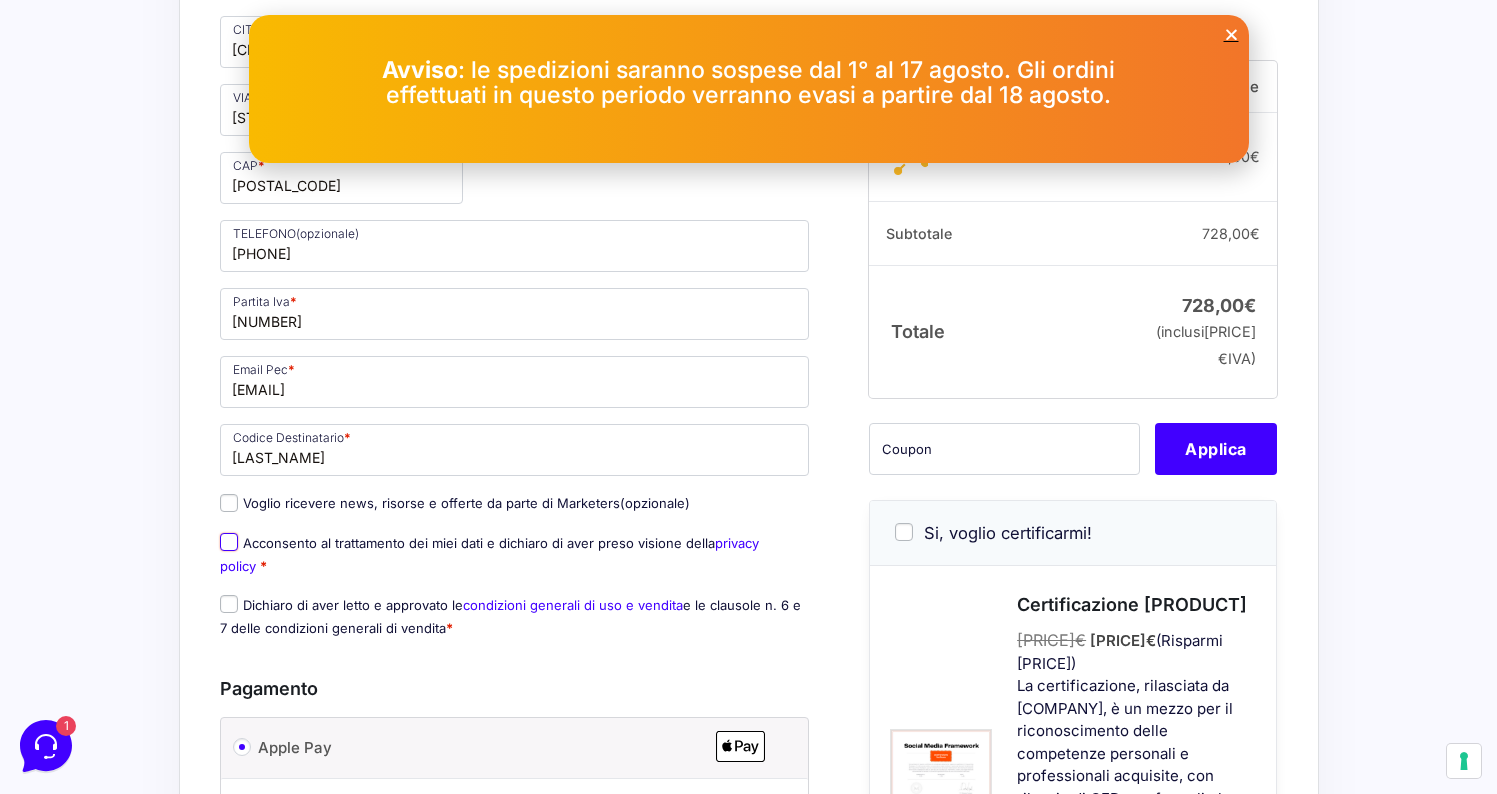click on "Acconsento al trattamento dei miei dati e dichiaro di aver preso visione della  privacy policy   *" at bounding box center (229, 542) 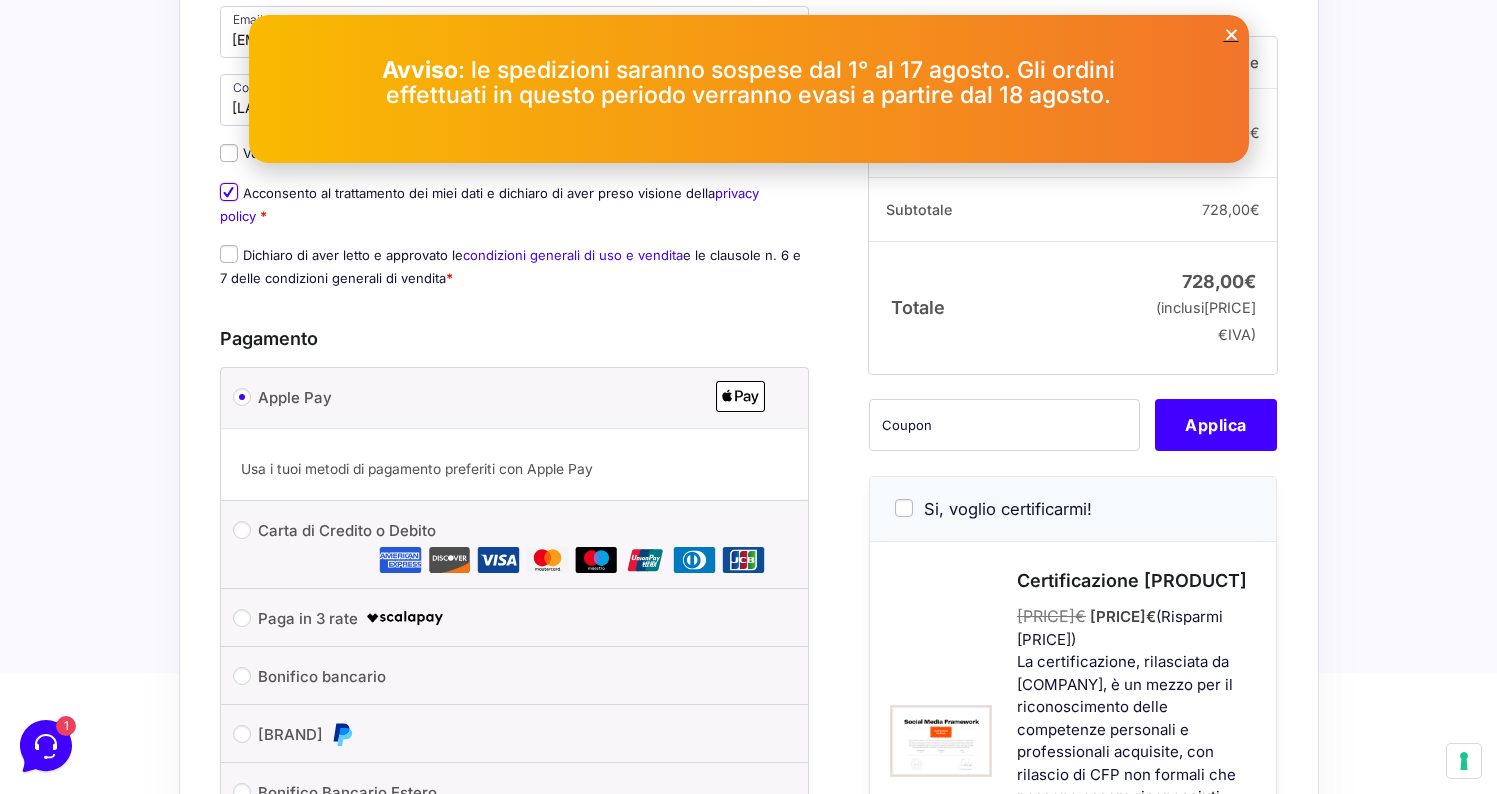 scroll, scrollTop: 1036, scrollLeft: 0, axis: vertical 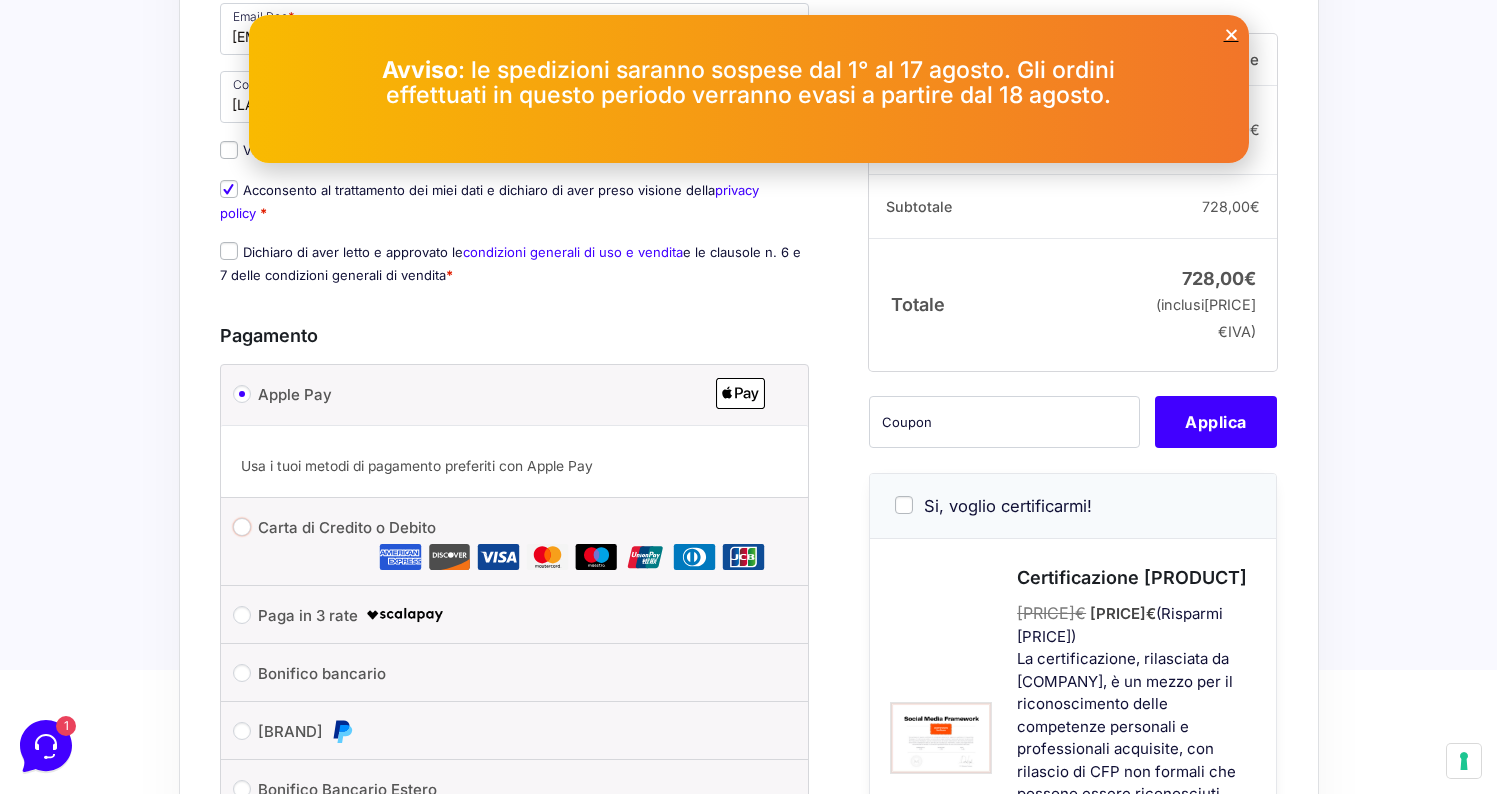 click on "Carta di Credito o Debito" at bounding box center (242, 527) 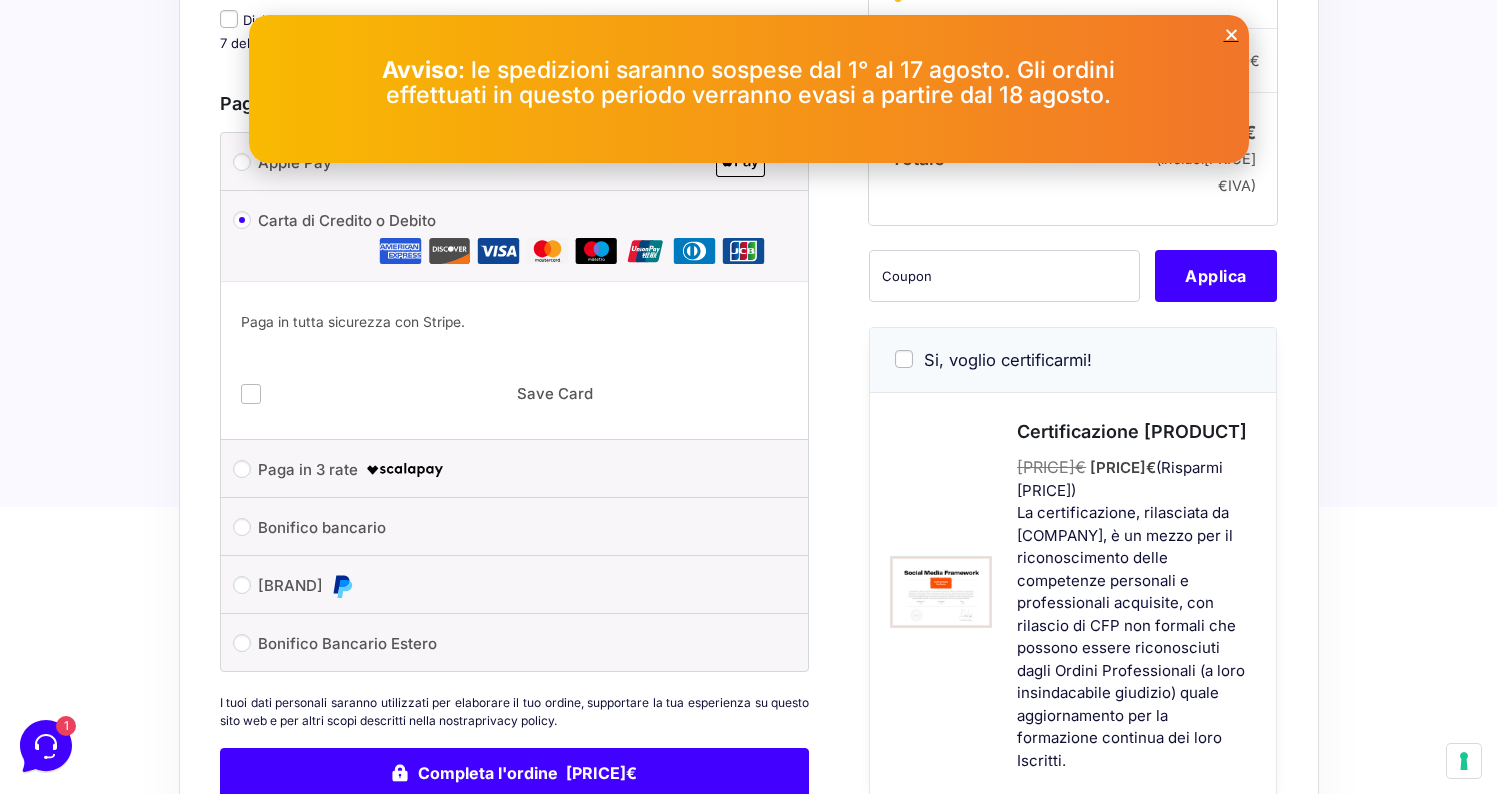 scroll, scrollTop: 1276, scrollLeft: 0, axis: vertical 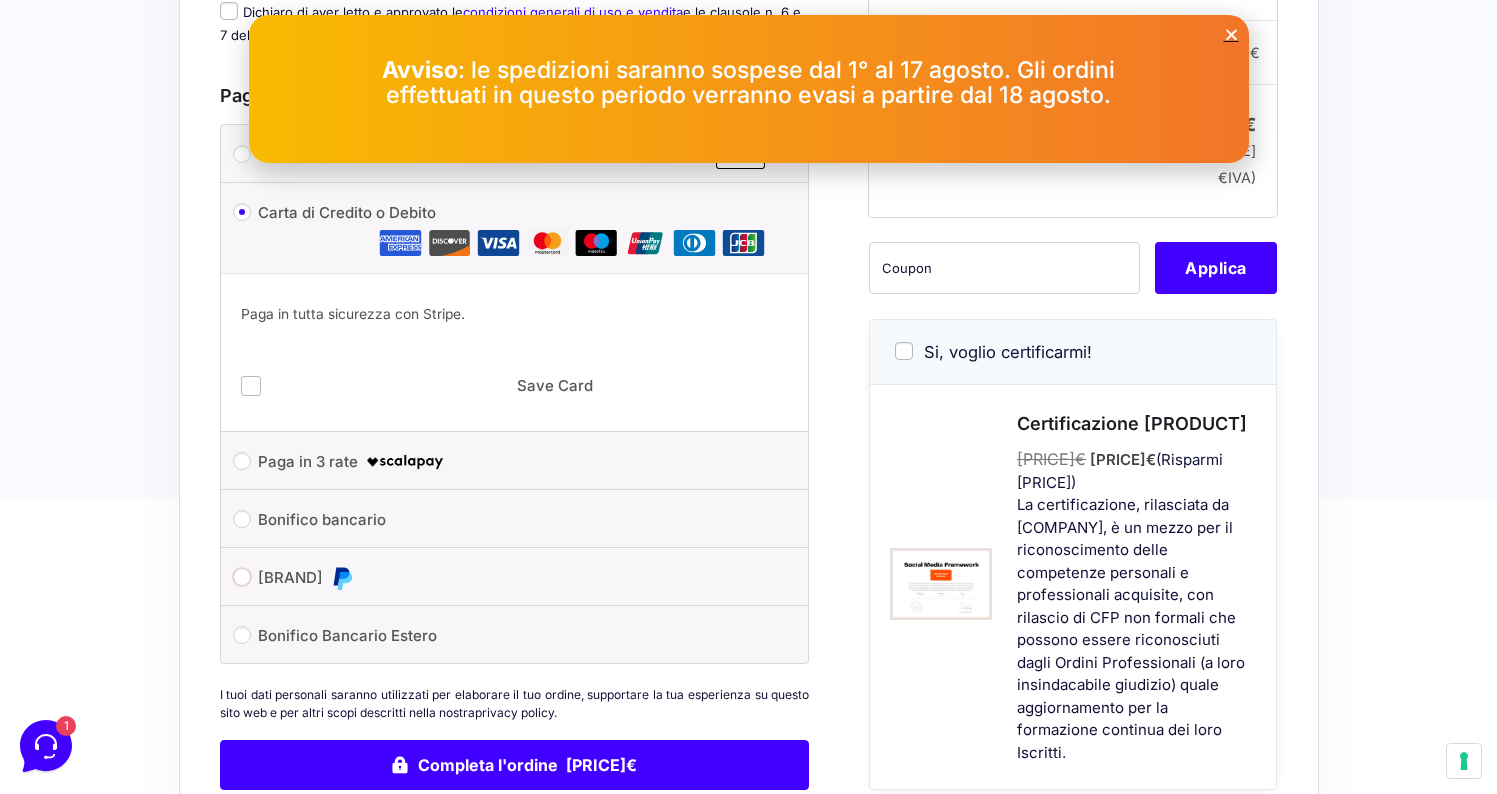 click on "[BRAND]" at bounding box center (242, 577) 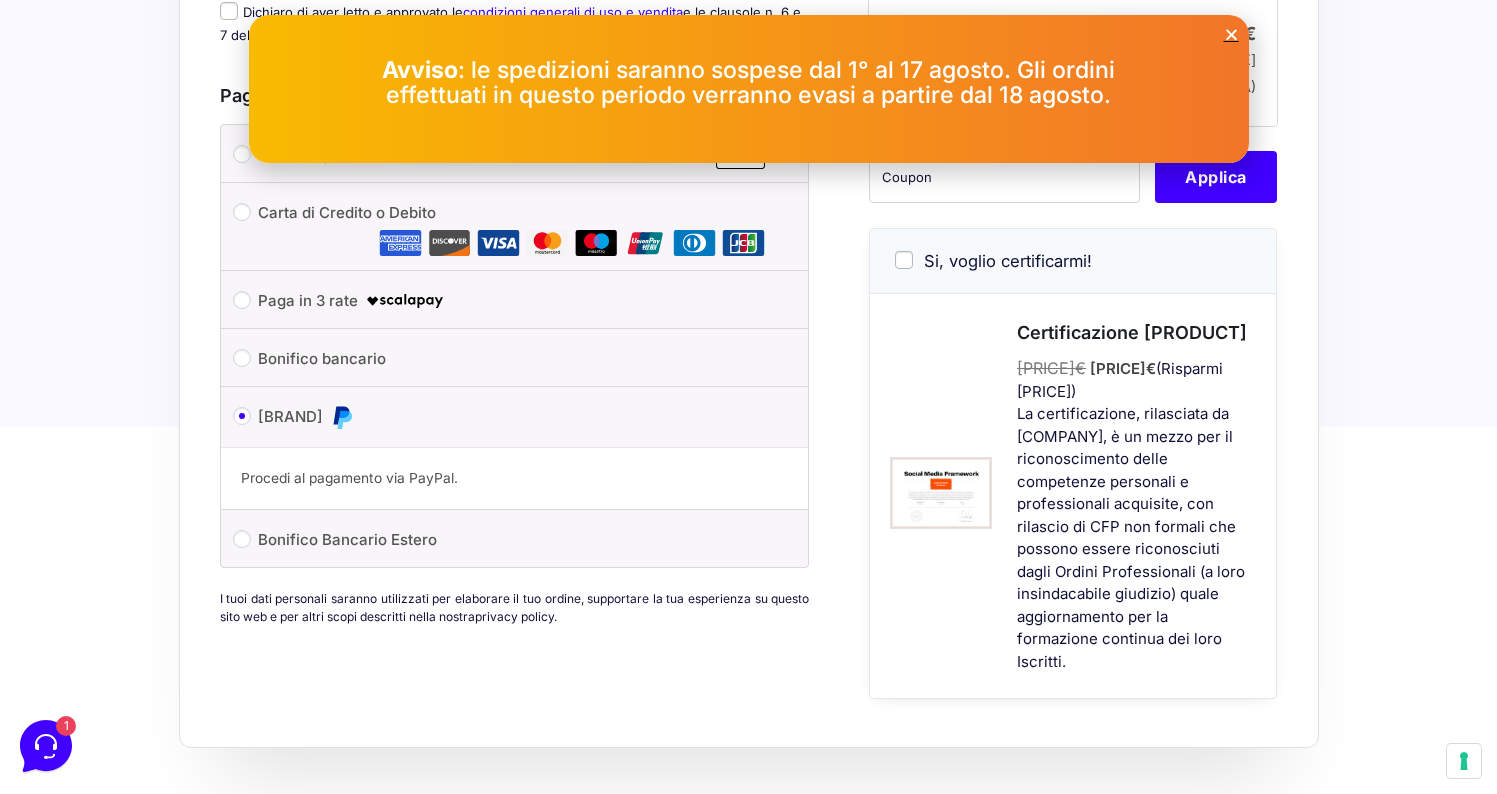 click at bounding box center (1231, 34) 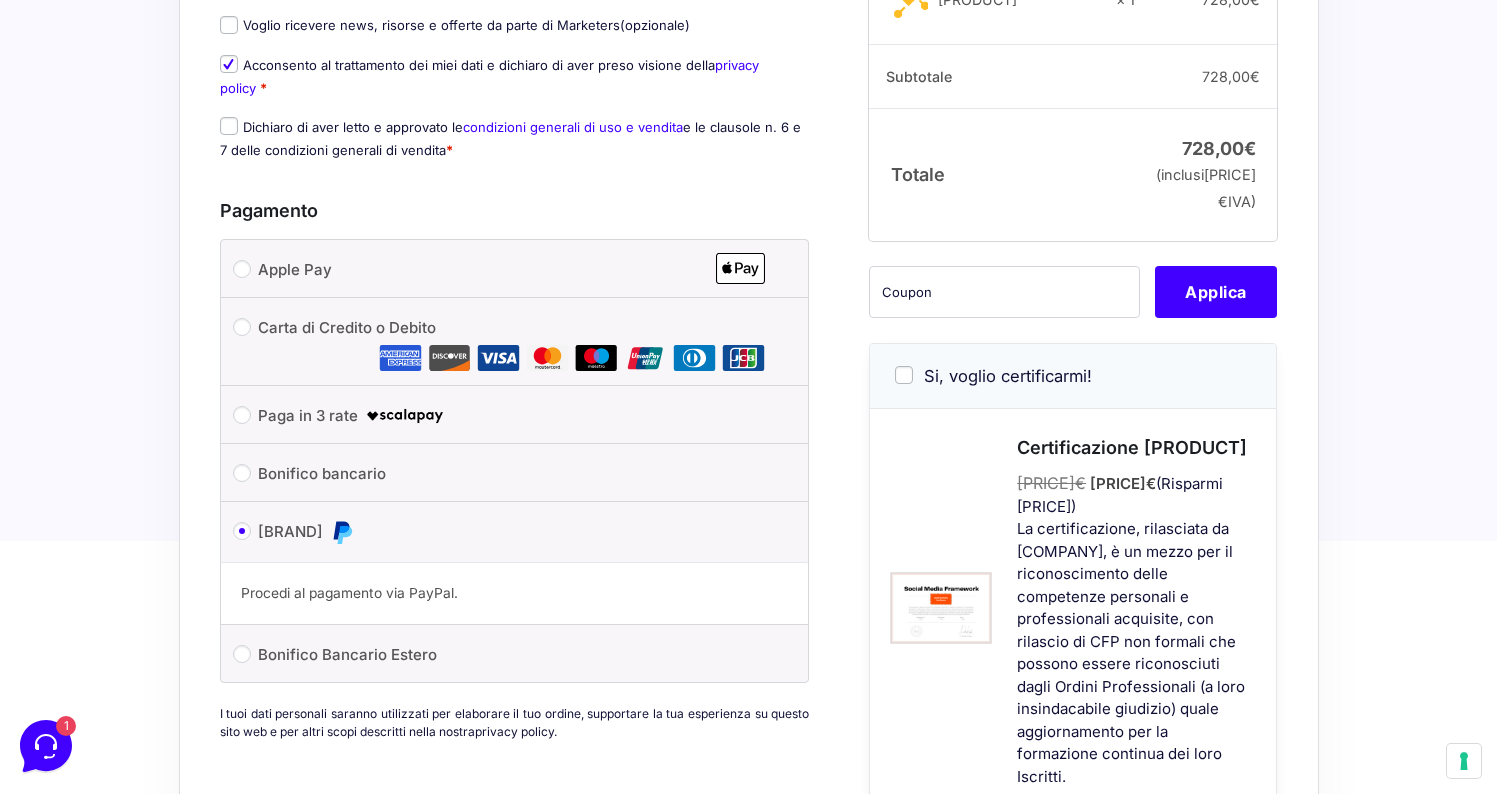 scroll, scrollTop: 1155, scrollLeft: 0, axis: vertical 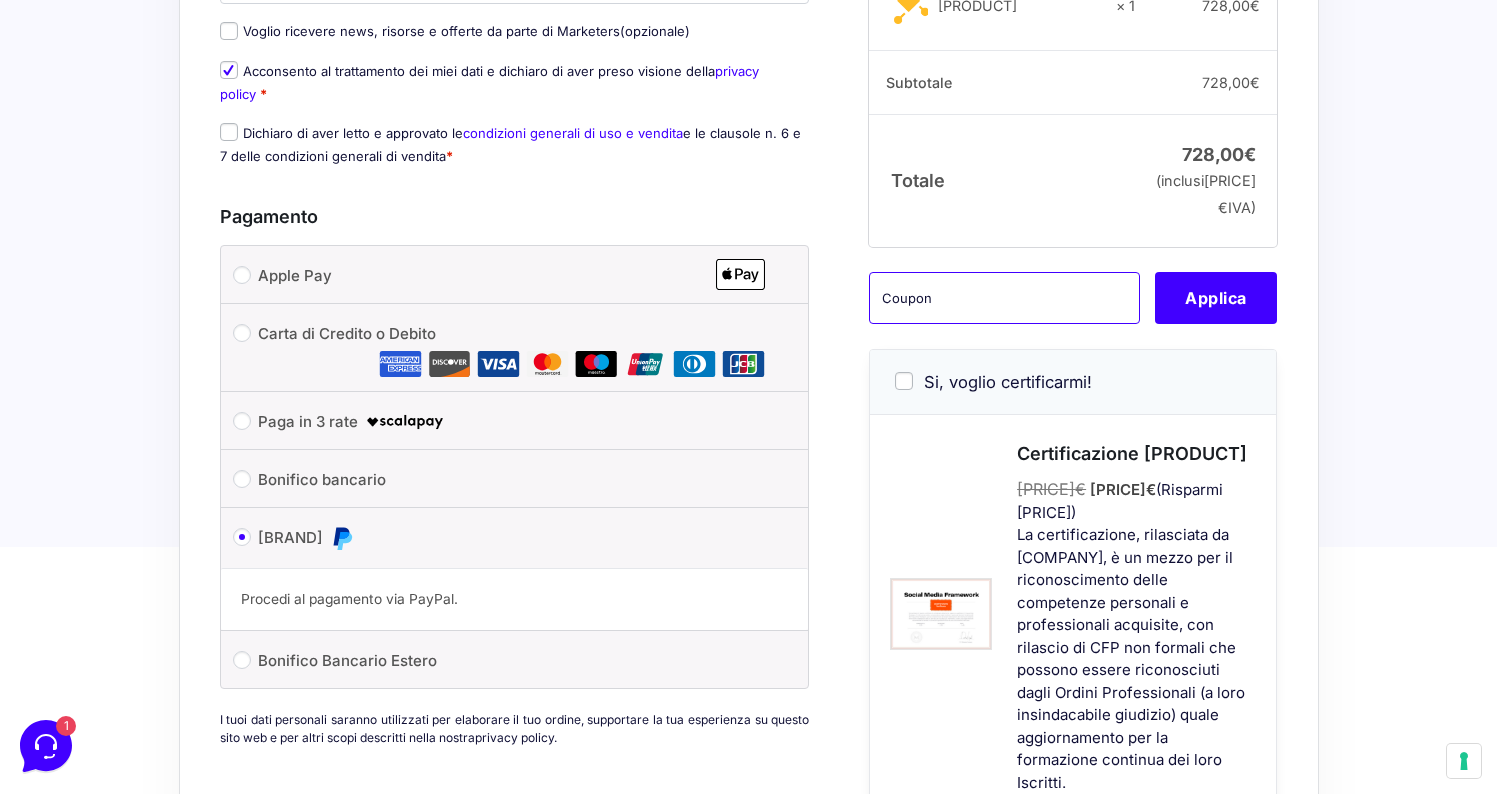 click at bounding box center [1004, 297] 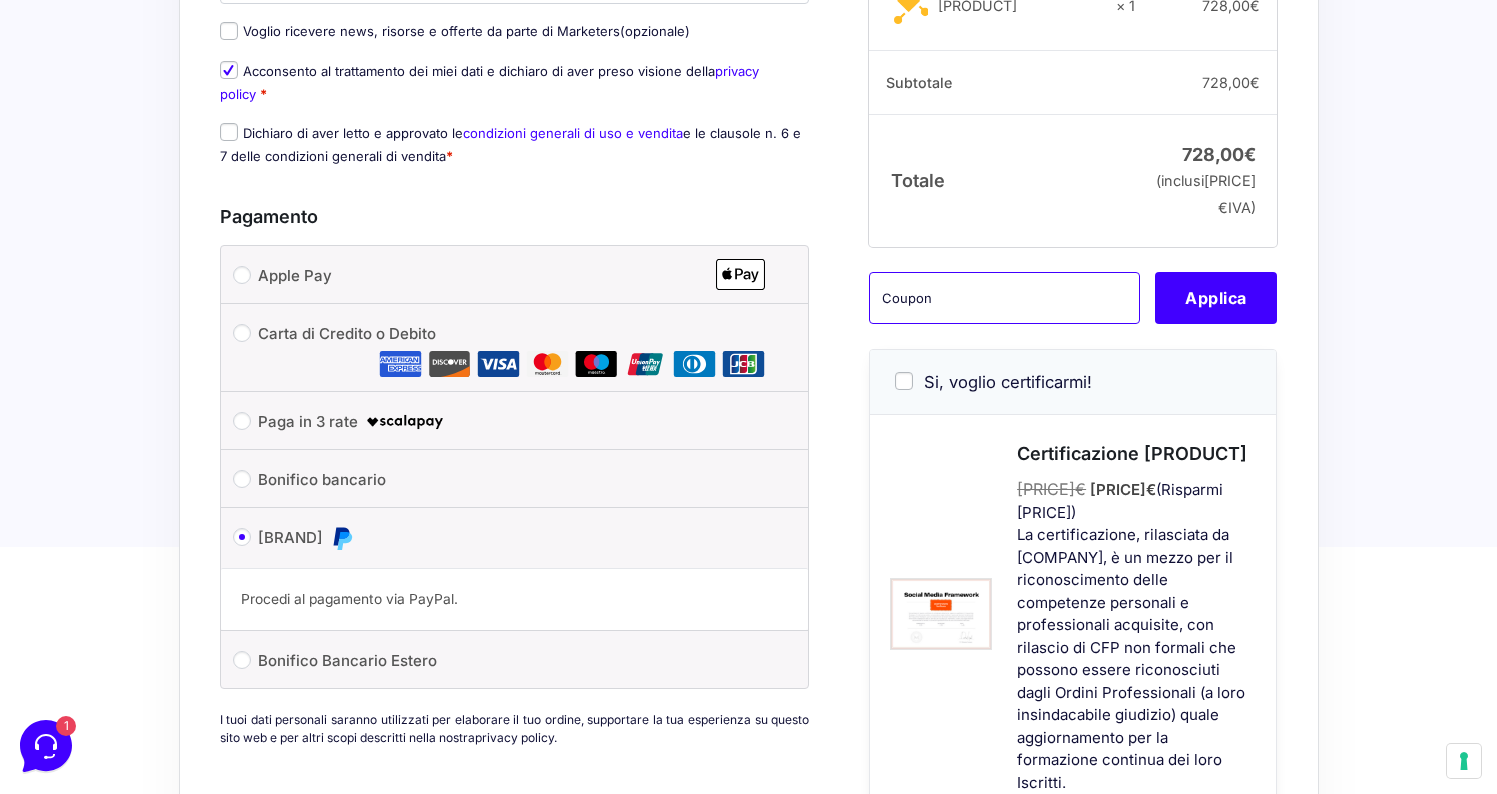 paste on "Codice promozionale: [CODE]" 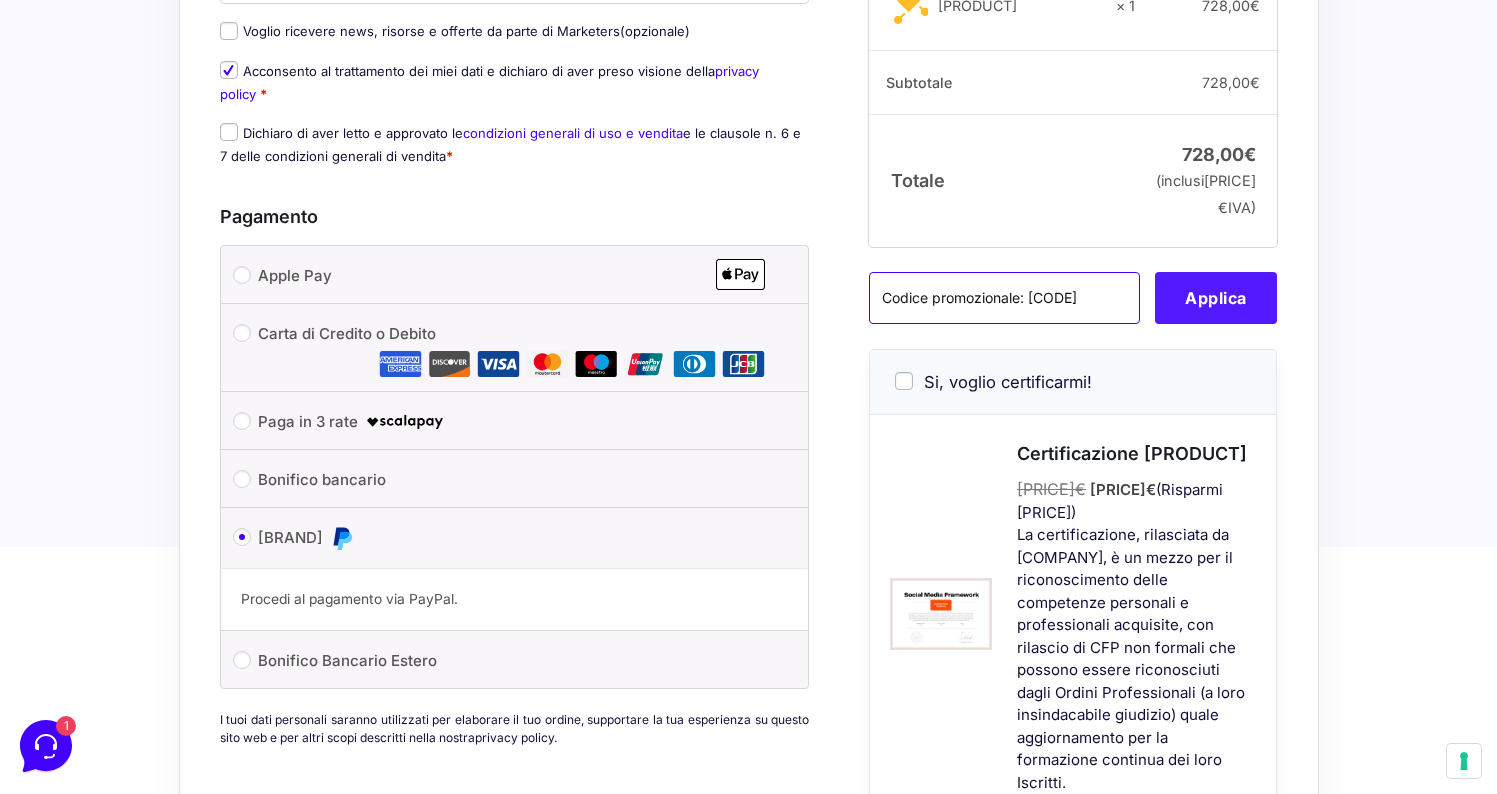 type on "Codice promozionale: [CODE]" 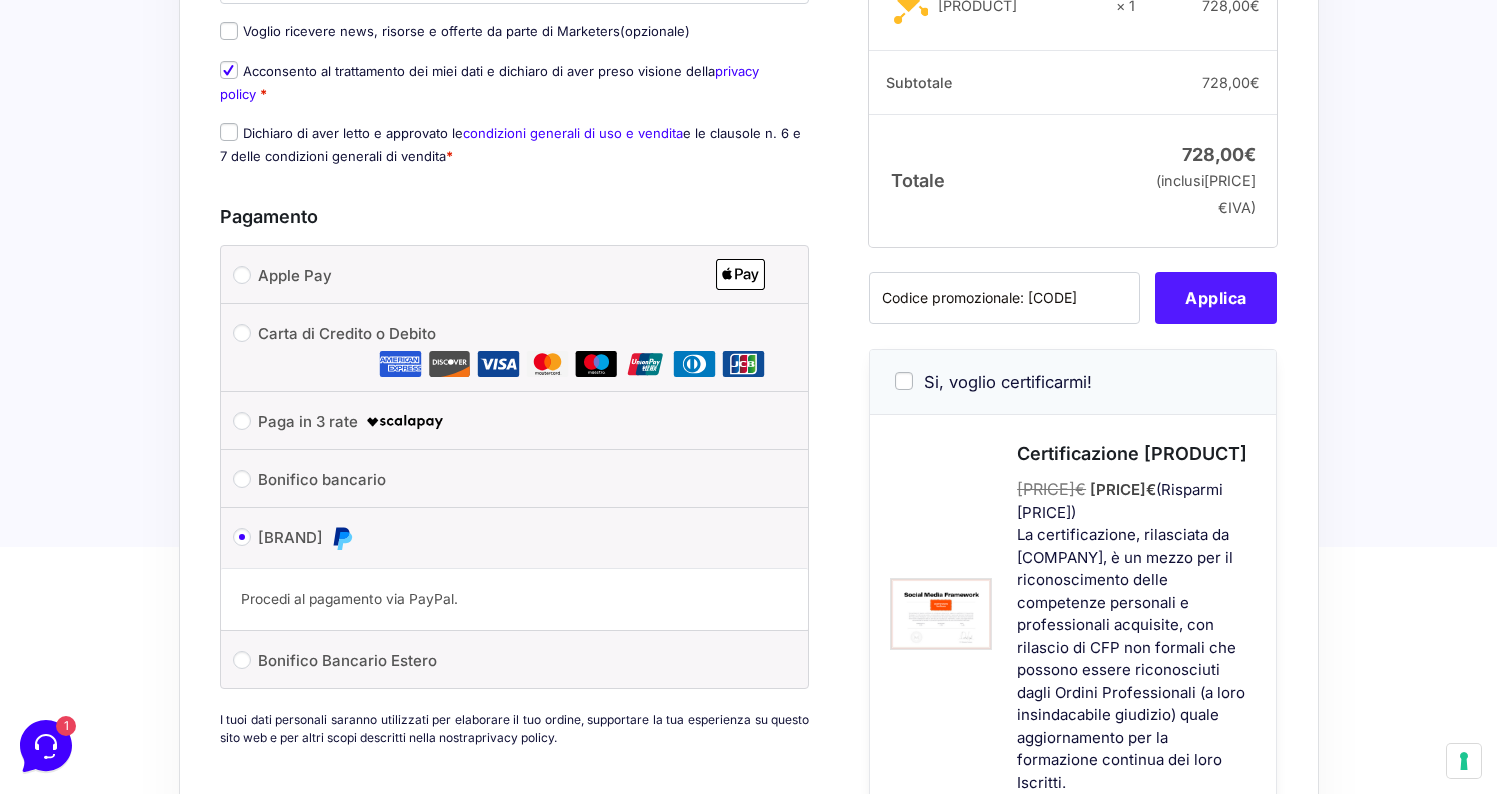 click on "Applica" at bounding box center [1216, 297] 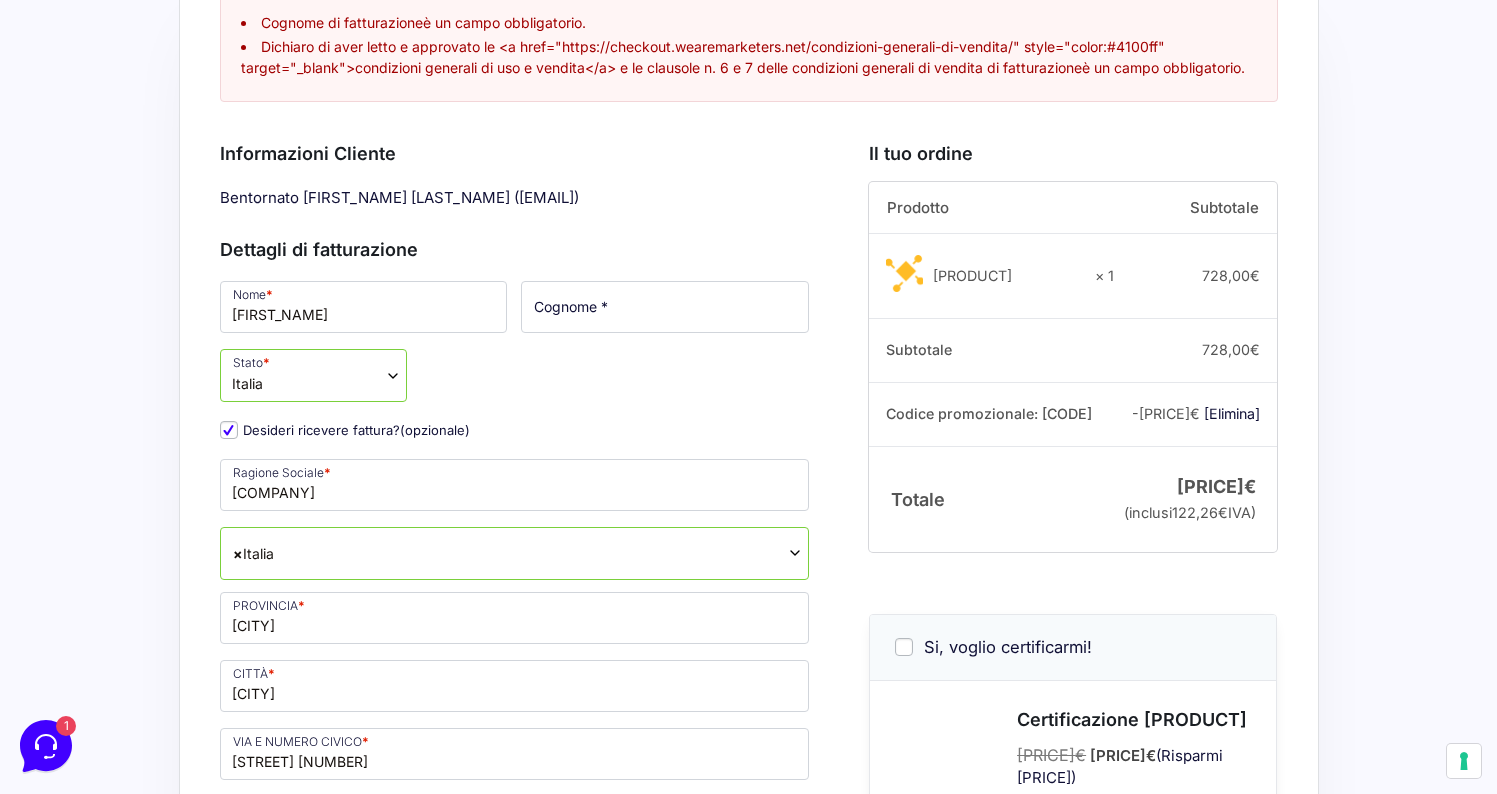 scroll, scrollTop: 169, scrollLeft: 0, axis: vertical 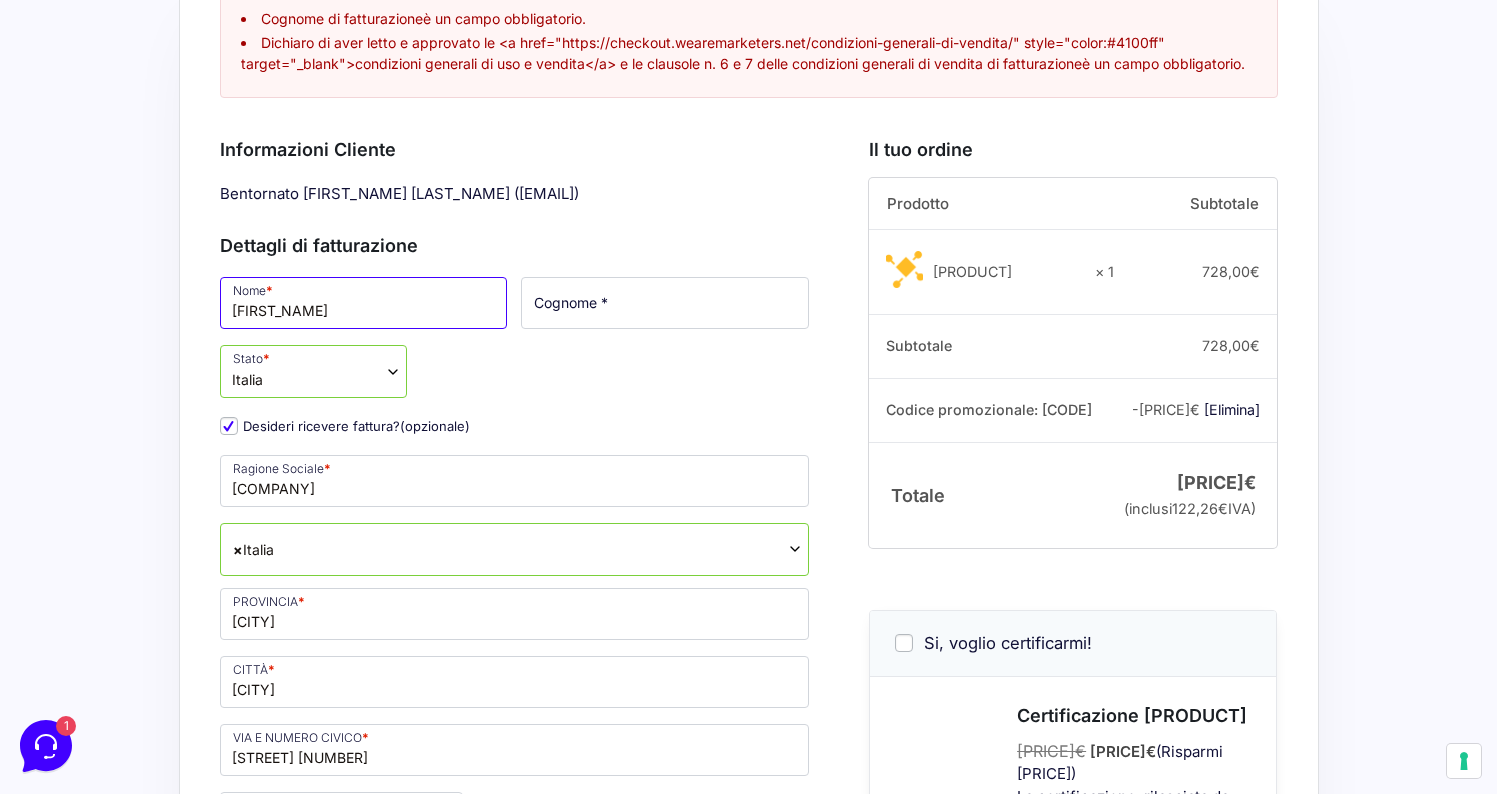 click on "[FIRST_NAME]" at bounding box center [364, 303] 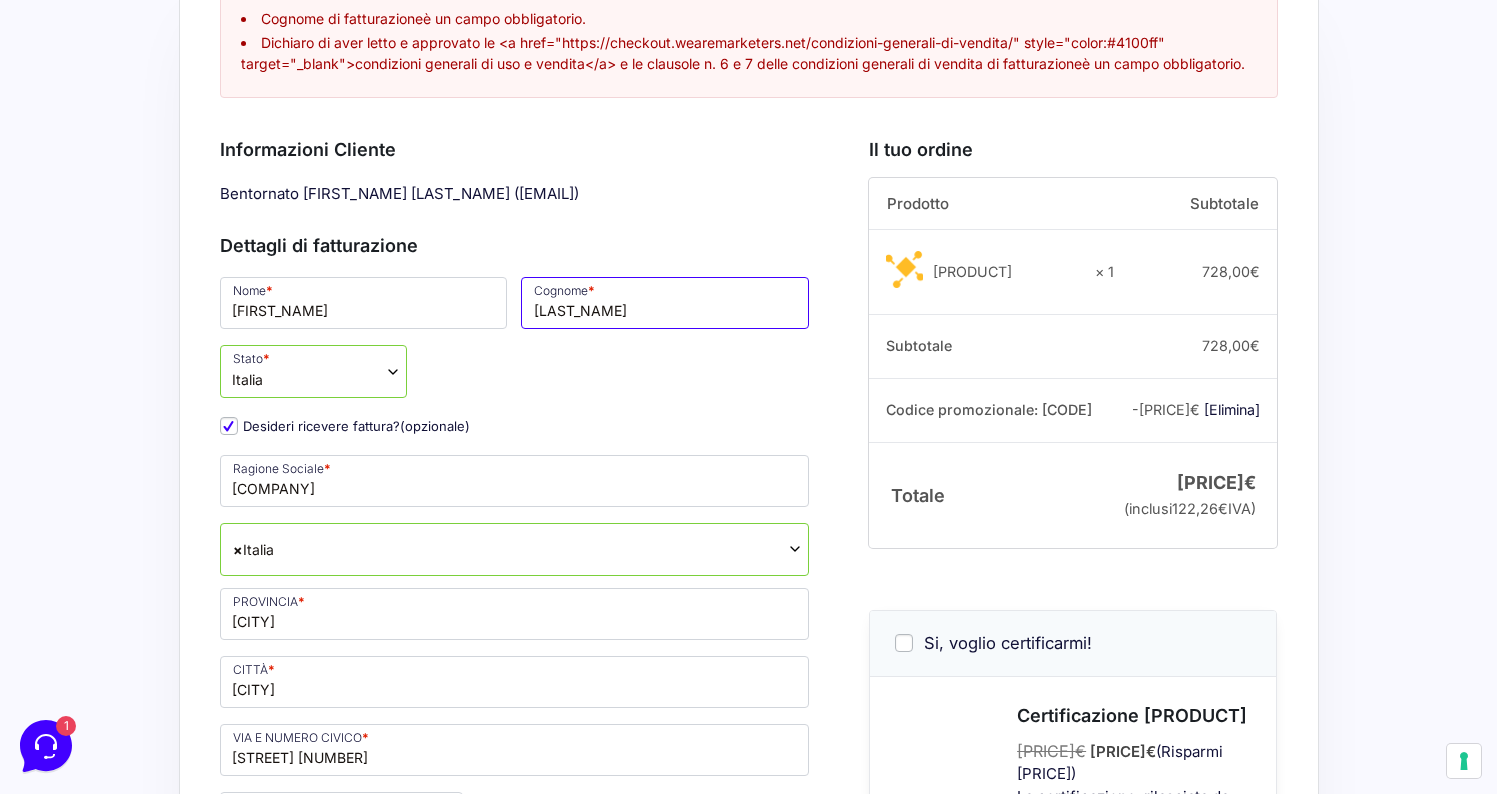 type on "[LAST_NAME]" 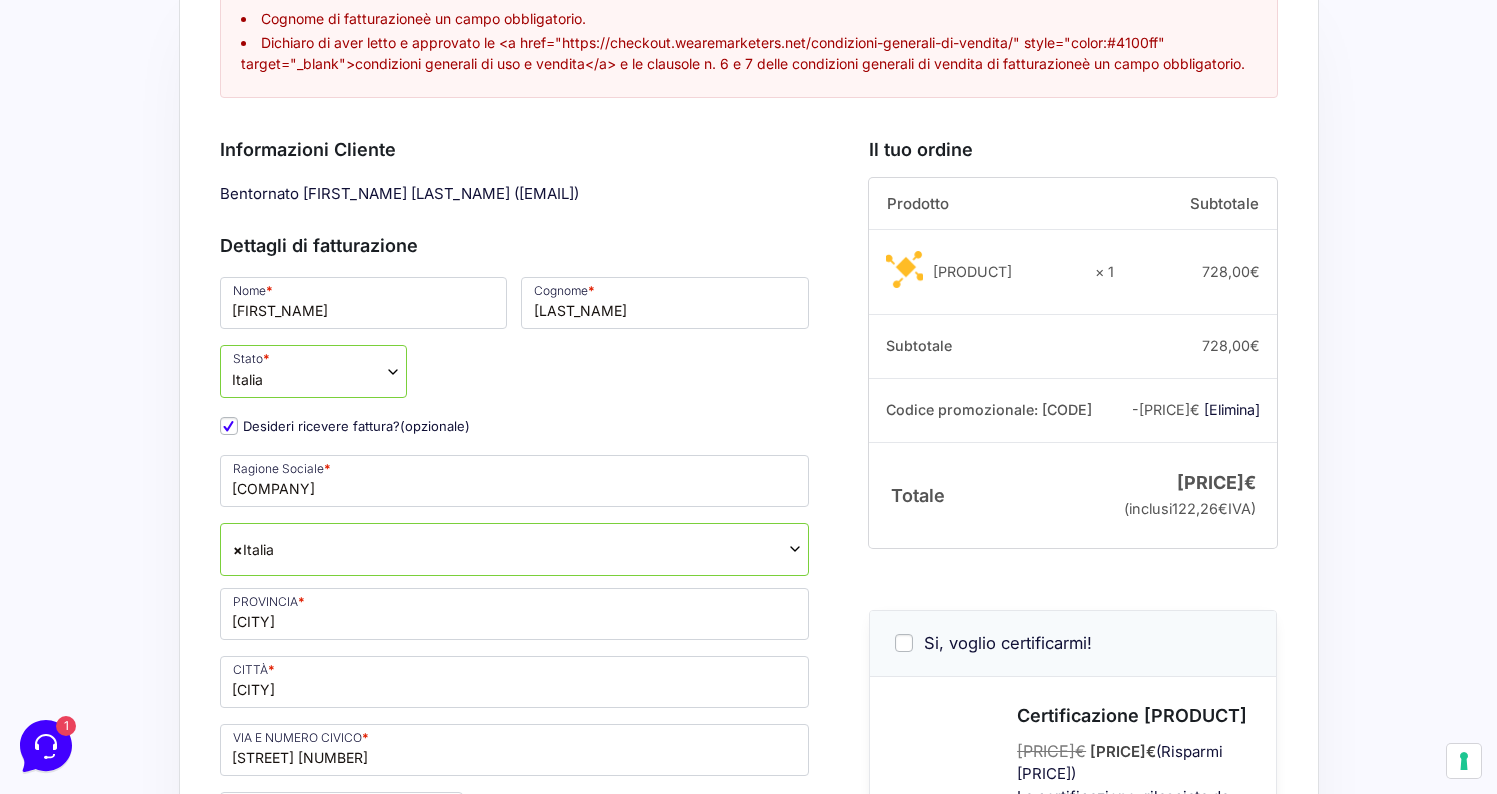 click on "Nome * [FIRST_NAME] Cognome * [LAST_NAME] Stato * Seleziona un Paese/una regione… Afghanistan Albania American Samoa Andorra Angola Anguilla Antigua e Barbuda Arabia Saudita Argentina Armenia Aruba Austria Azerbaijan Bahamas Bahrain Bangladesh Barbados Belau Belgio Belize Benin Bermuda Bhutan Bielorussia Birmania Bolivia Bonaire, Saint Eustatius e Saba Bosnia-Erzegovina Botswana Brasile Brunei Bulgaria Burkina Faso Burundi Cambogia Camerun Canada Capo Verde Ciad Cile Cina Cipro Colombia Comore Congo (Brazzaville) Congo (Kinshasa) Corea del Nord Corea del Sud Costa d'Avorio Costa Rica Croazia Cuba Curaçao Danimarca Dominicana Ecuador El Salvador Emirati Arabi Uniti Eritrea Estonia Eswatini Figi Filippine Finlandia Francia Gabon Gambia Georgia Germania Ghana Giamaica Giappone Gibilterra Gibuti Giordania Grecia Grenada Groenlandia Guadalupa Guam Guatemala Haiti Honduras Hong Kong India Indonesia Iran Iraq Irlanda Islanda Isola Bouvet Italia" at bounding box center (515, 783) 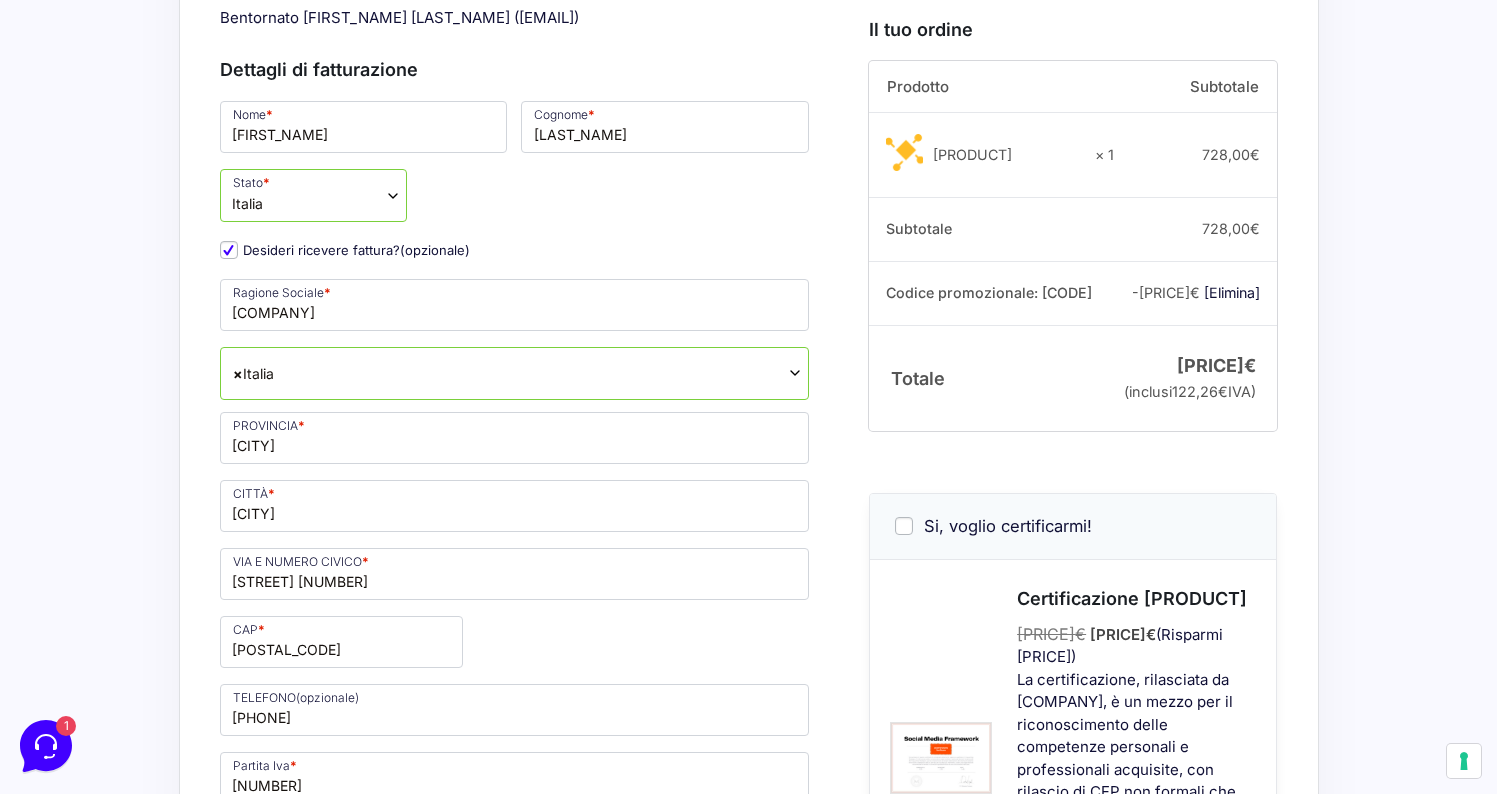 scroll, scrollTop: 351, scrollLeft: 0, axis: vertical 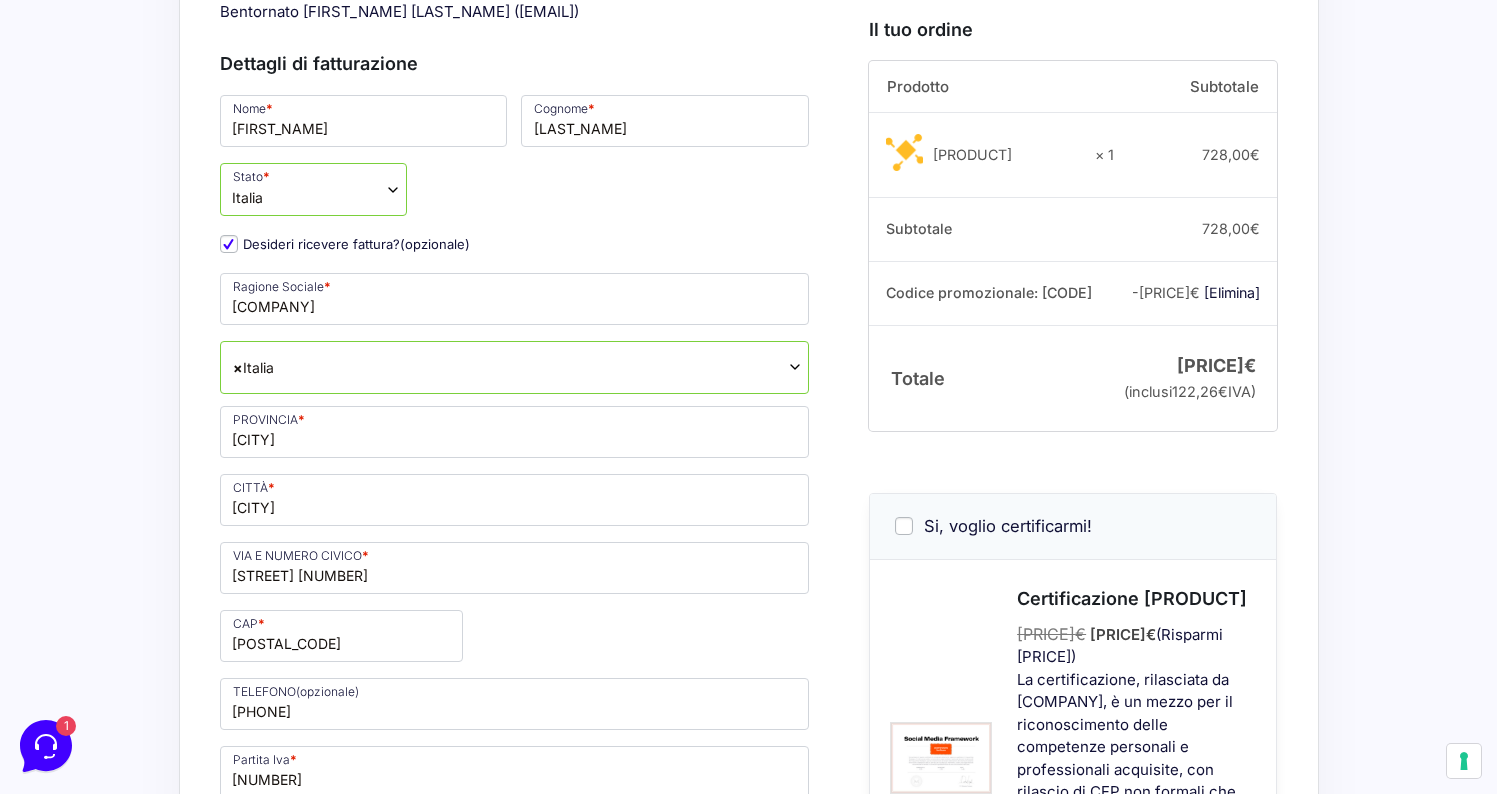 click on "Nome * [FIRST_NAME] Cognome * [LAST_NAME] Stato * Seleziona un Paese/una regione… Afghanistan Albania American Samoa Andorra Angola Anguilla Antigua e Barbuda Arabia Saudita Argentina Armenia Aruba Austria Azerbaijan Bahamas Bahrain Bangladesh Barbados Belau Belgio Belize Benin Bermuda Bhutan Bielorussia Birmania Bolivia Bonaire, Saint Eustatius e Saba Bosnia-Erzegovina Botswana Brasile Brunei Bulgaria Burkina Faso Burundi Cambogia Camerun Canada Capo Verde Ciad Cile Cina Cipro Colombia Comore Congo (Brazzaville) Congo (Kinshasa) Corea del Nord Corea del Sud Costa d'Avorio Costa Rica Croazia Cuba Curaçao Danimarca Dominicana Ecuador El Salvador Emirati Arabi Uniti Eritrea Estonia Eswatini Figi Filippine Finlandia Francia Gabon Gambia Georgia Germania Ghana Giamaica Giappone Gibilterra Gibuti Giordania Grecia Grenada Groenlandia Guadalupa Guam Guatemala Haiti Honduras Hong Kong India Indonesia Iran Iraq Irlanda Islanda Isola Bouvet Italia" at bounding box center [515, 601] 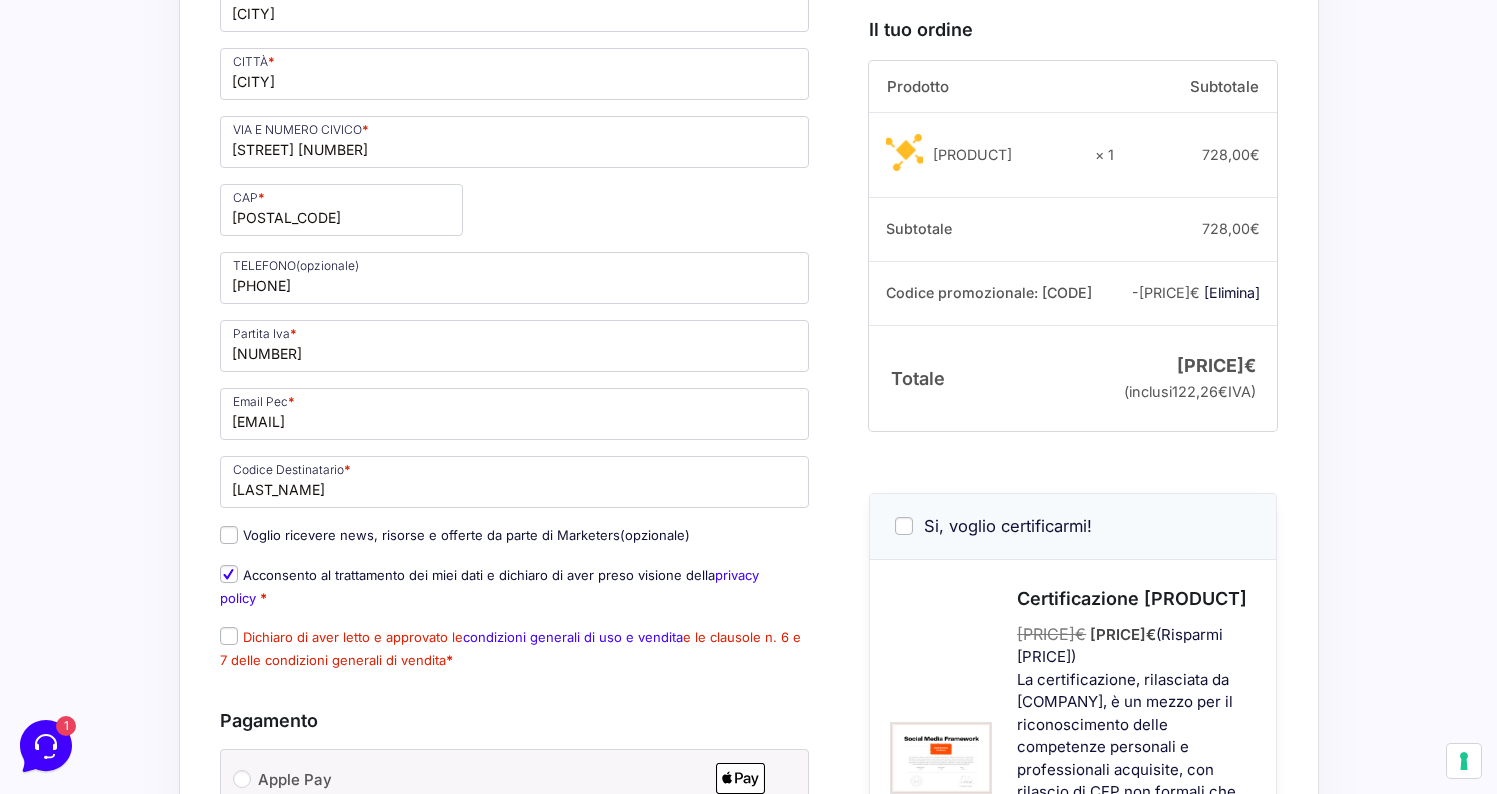 scroll, scrollTop: 746, scrollLeft: 0, axis: vertical 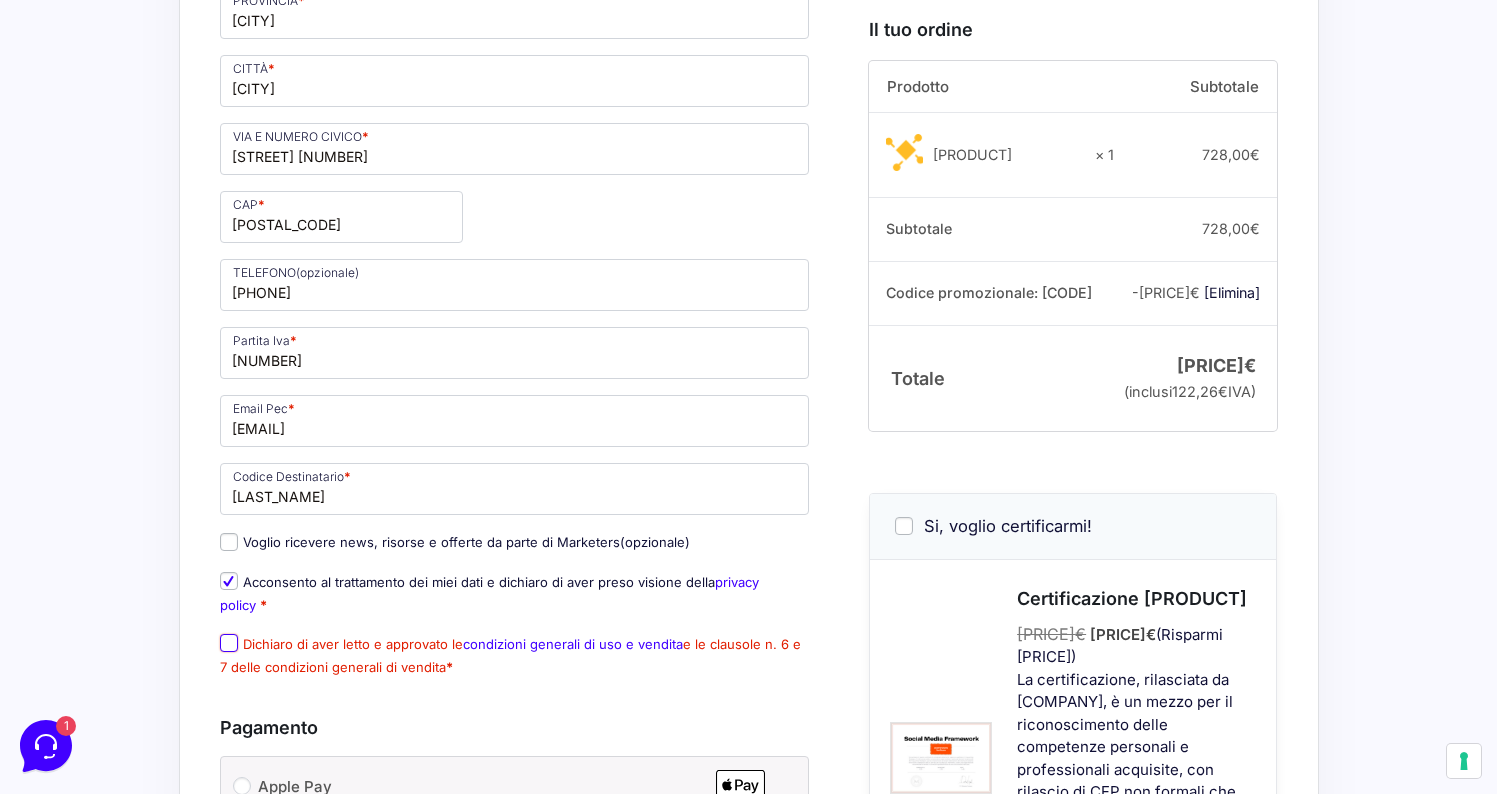 click on "Dichiaro di aver letto e approvato le  condizioni generali di uso e vendita  e le clausole n. 6 e 7 delle condizioni generali di vendita  *" at bounding box center [229, 643] 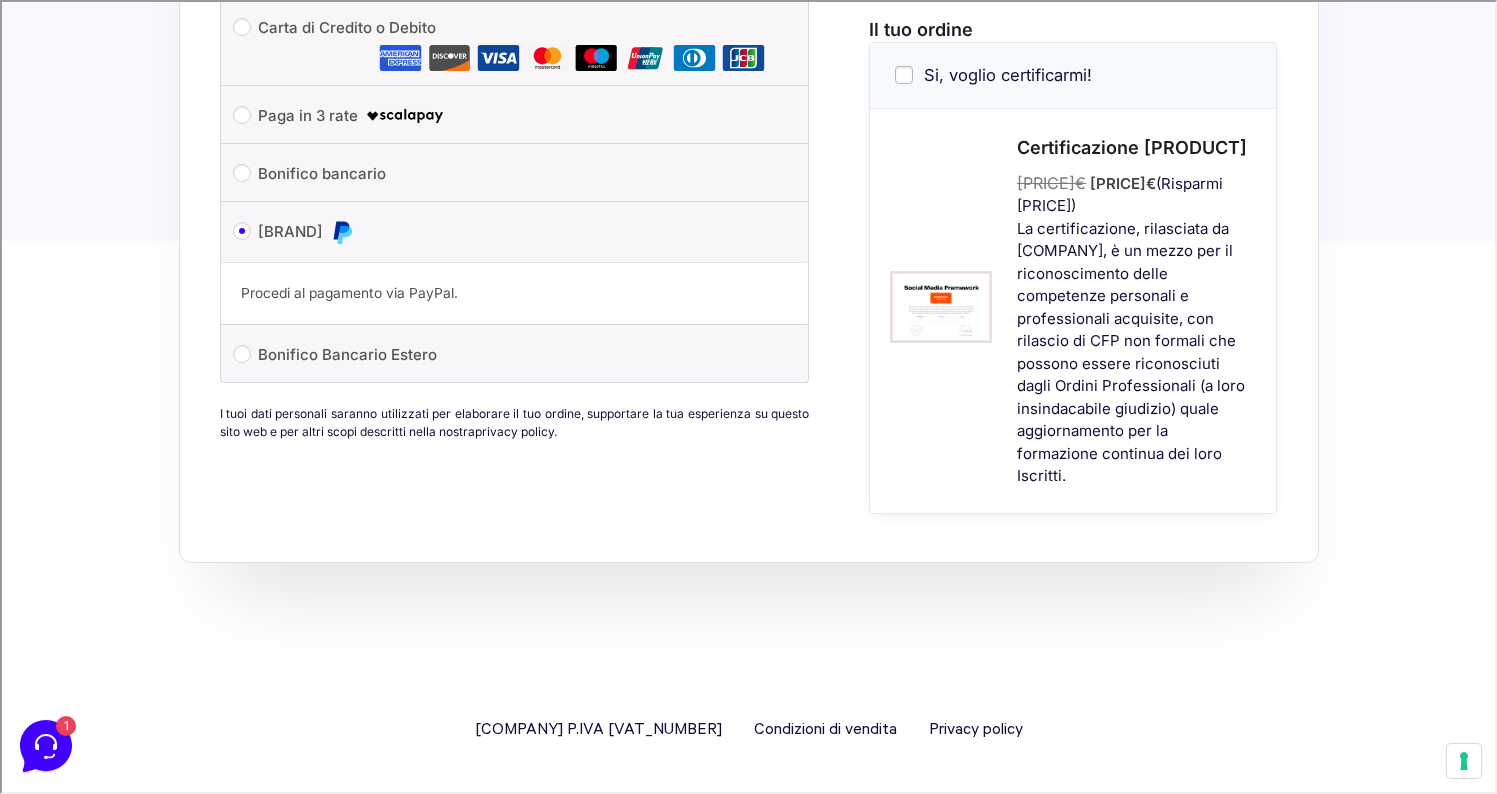 scroll, scrollTop: 1463, scrollLeft: 0, axis: vertical 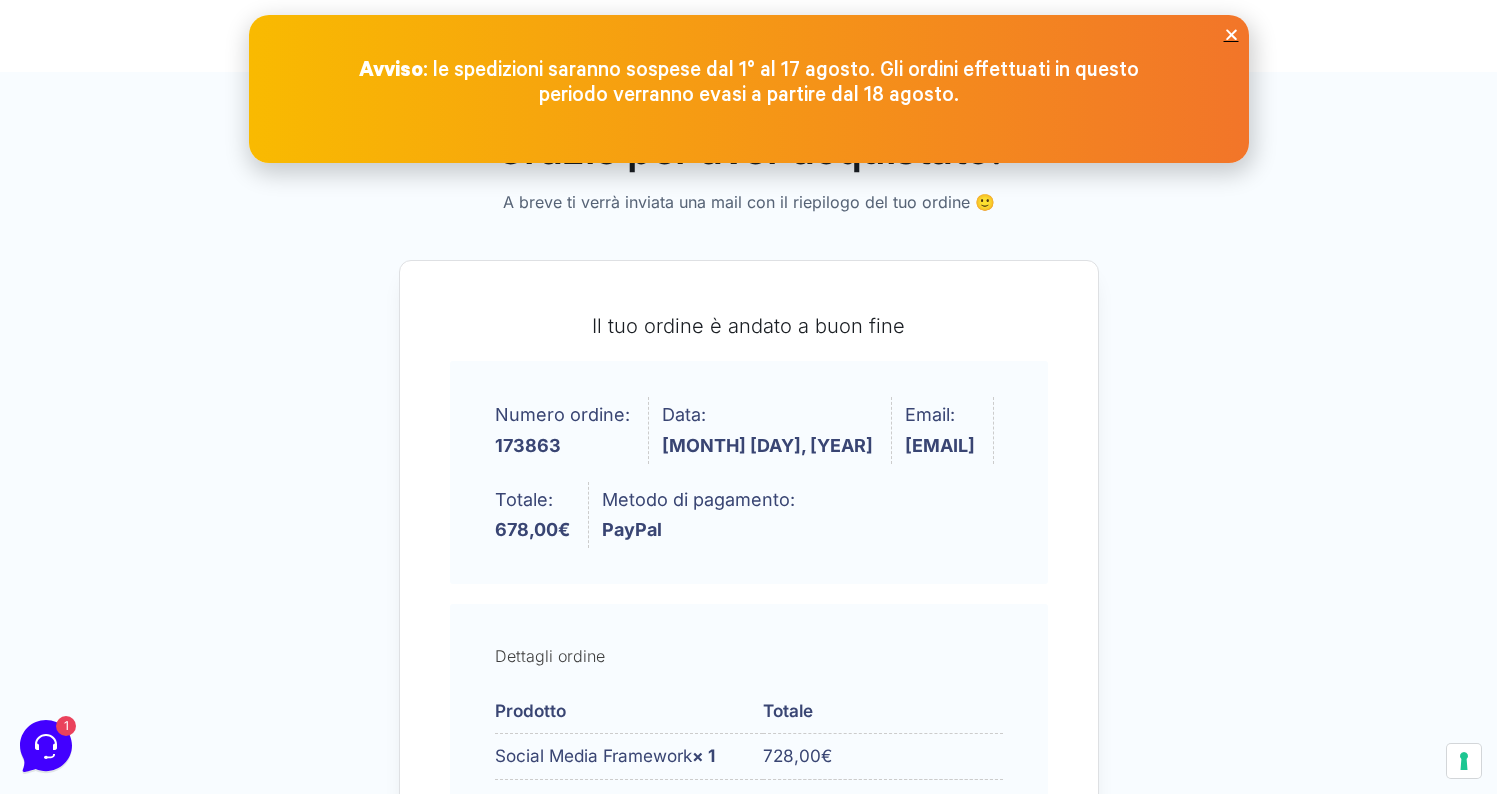 click at bounding box center (1231, 34) 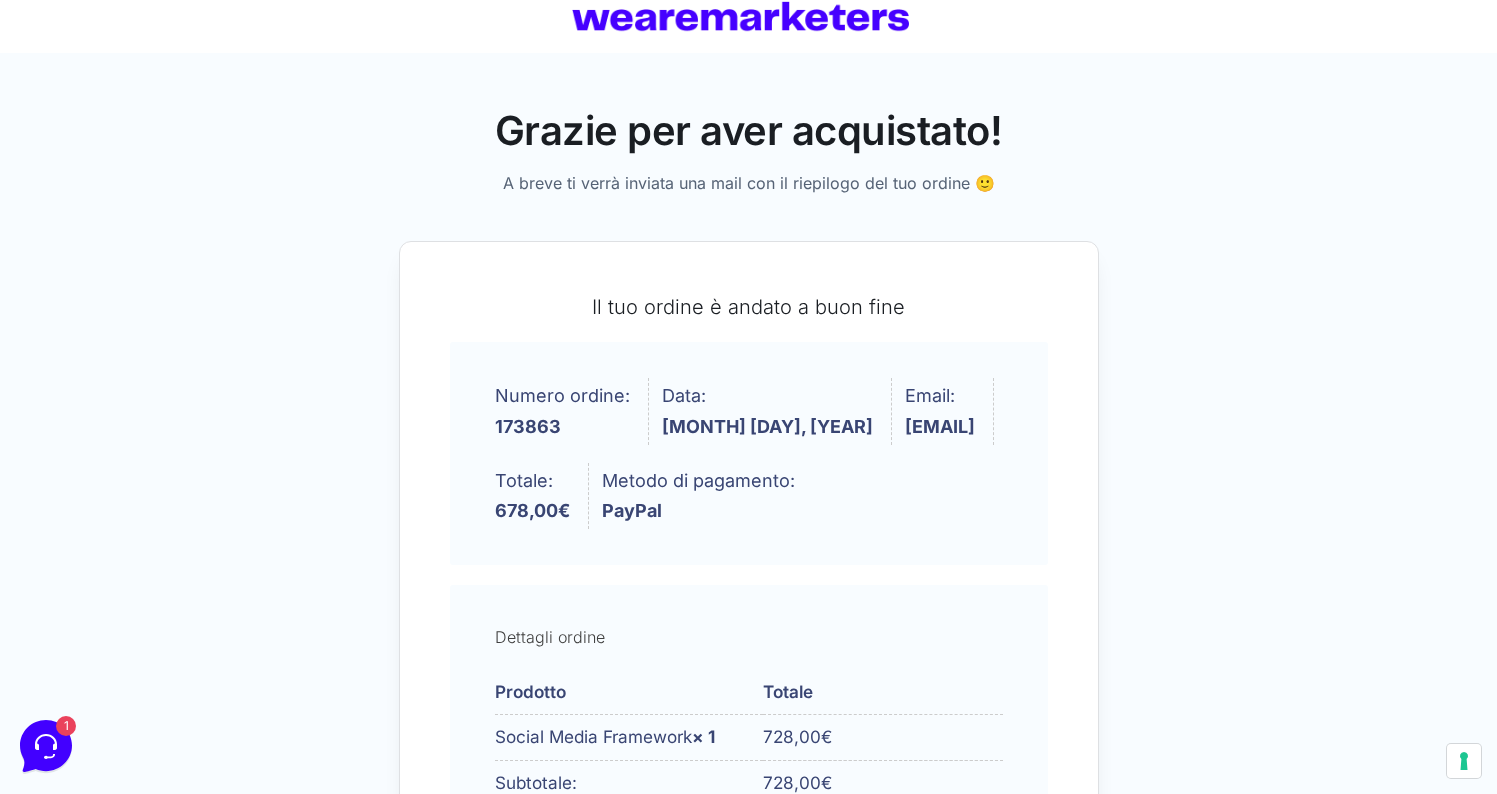 scroll, scrollTop: 0, scrollLeft: 0, axis: both 